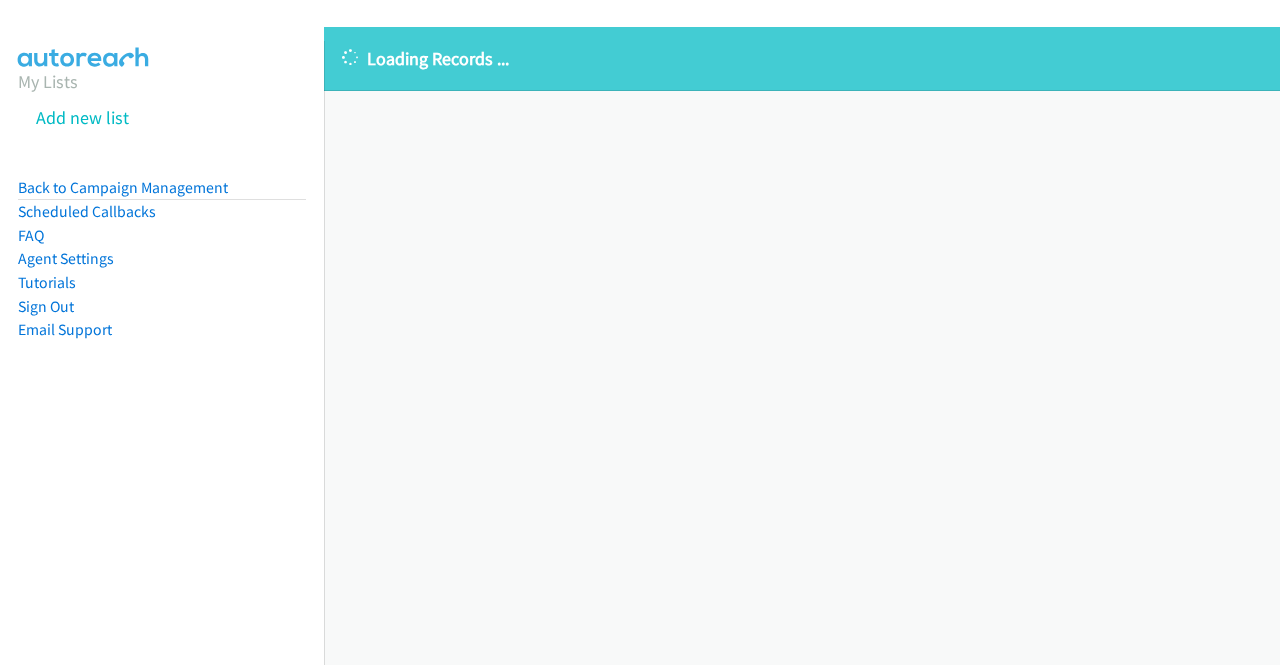 scroll, scrollTop: 0, scrollLeft: 0, axis: both 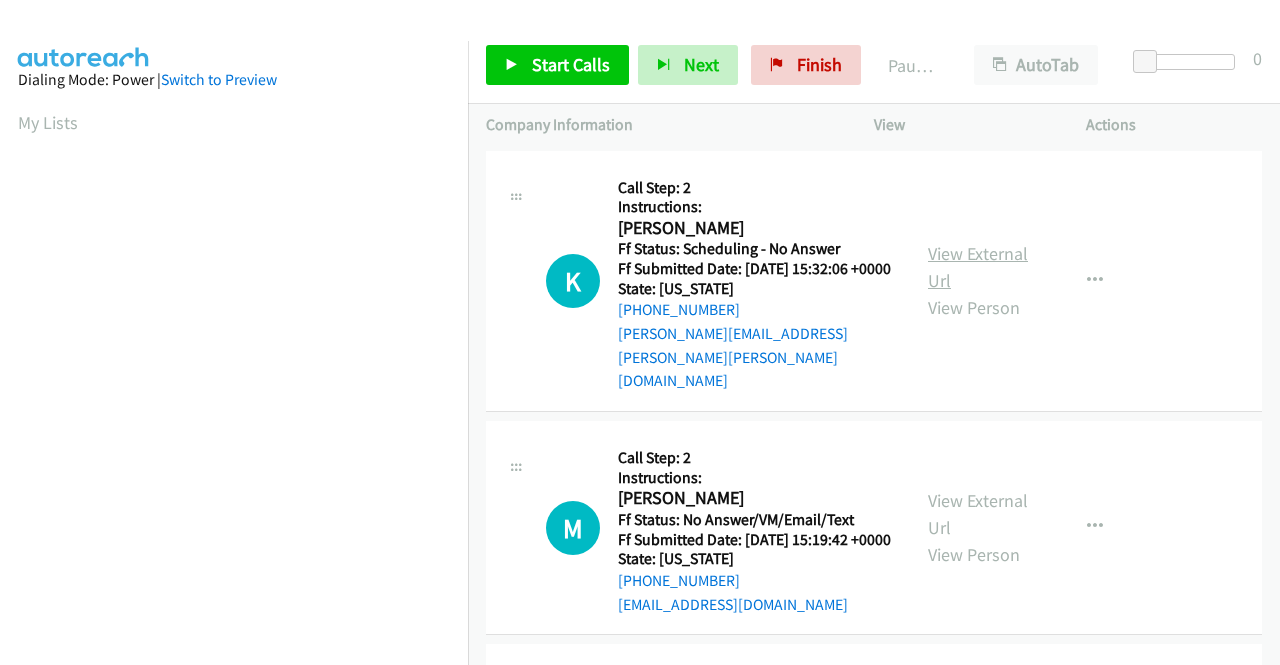 click on "View External Url" at bounding box center [978, 267] 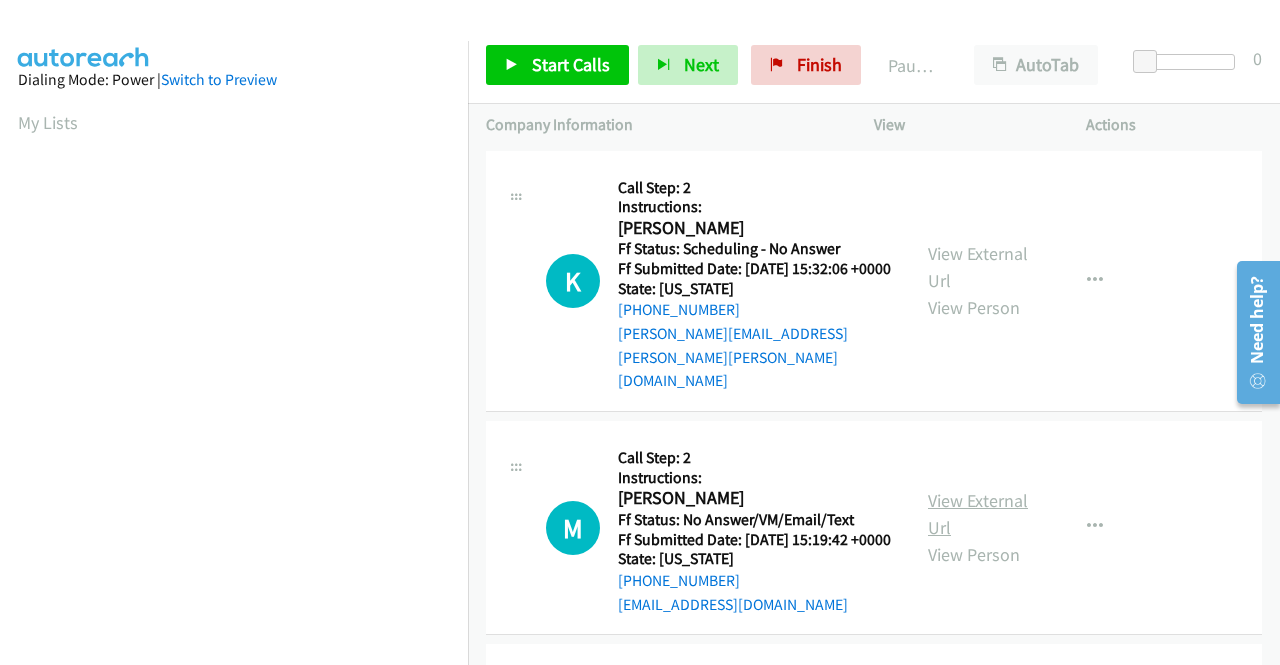 click on "View External Url" at bounding box center [978, 514] 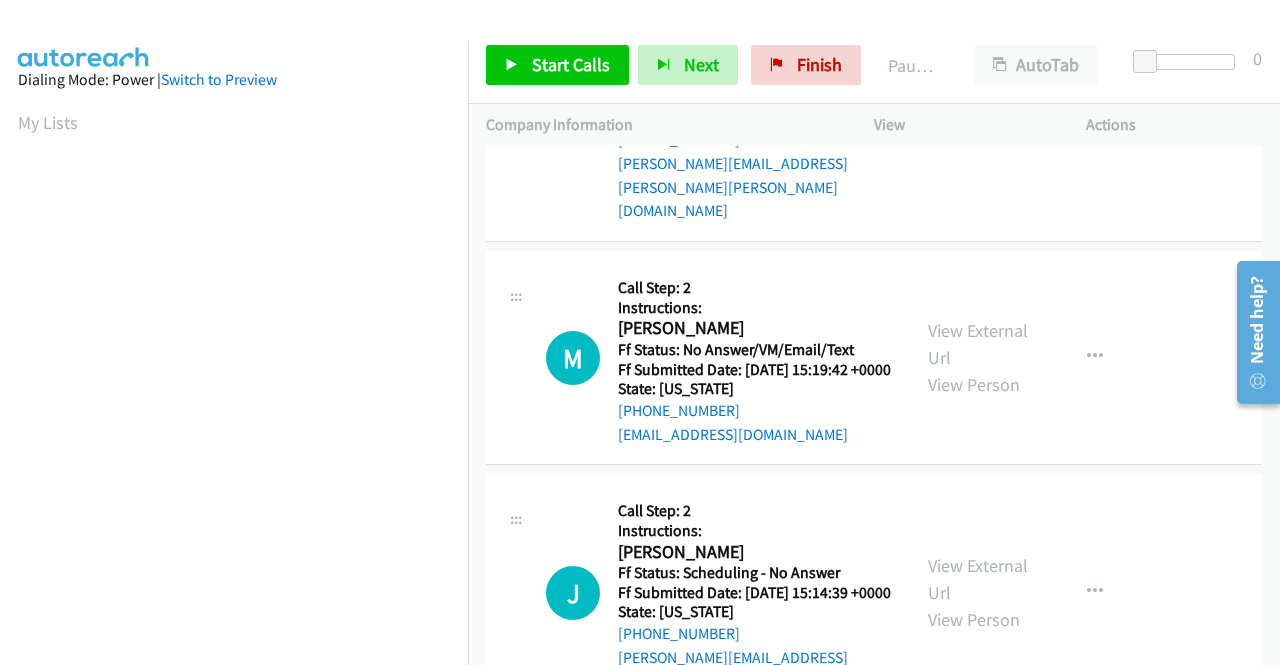 scroll, scrollTop: 200, scrollLeft: 0, axis: vertical 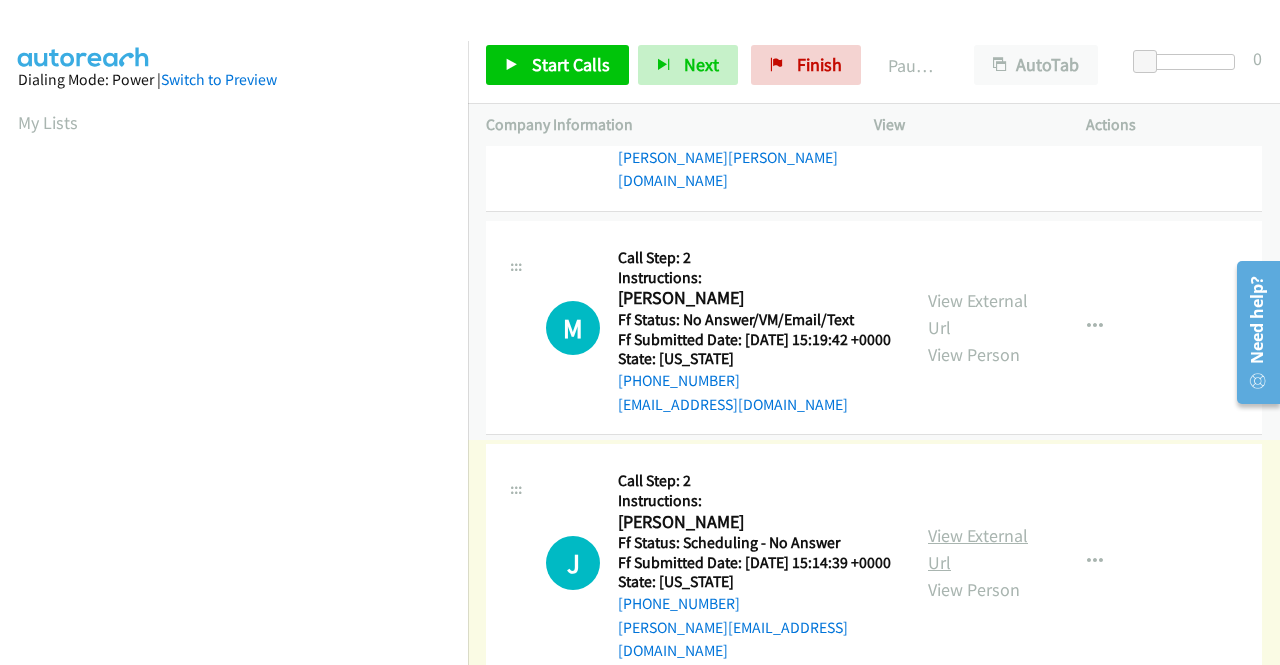 click on "View External Url" at bounding box center [978, 549] 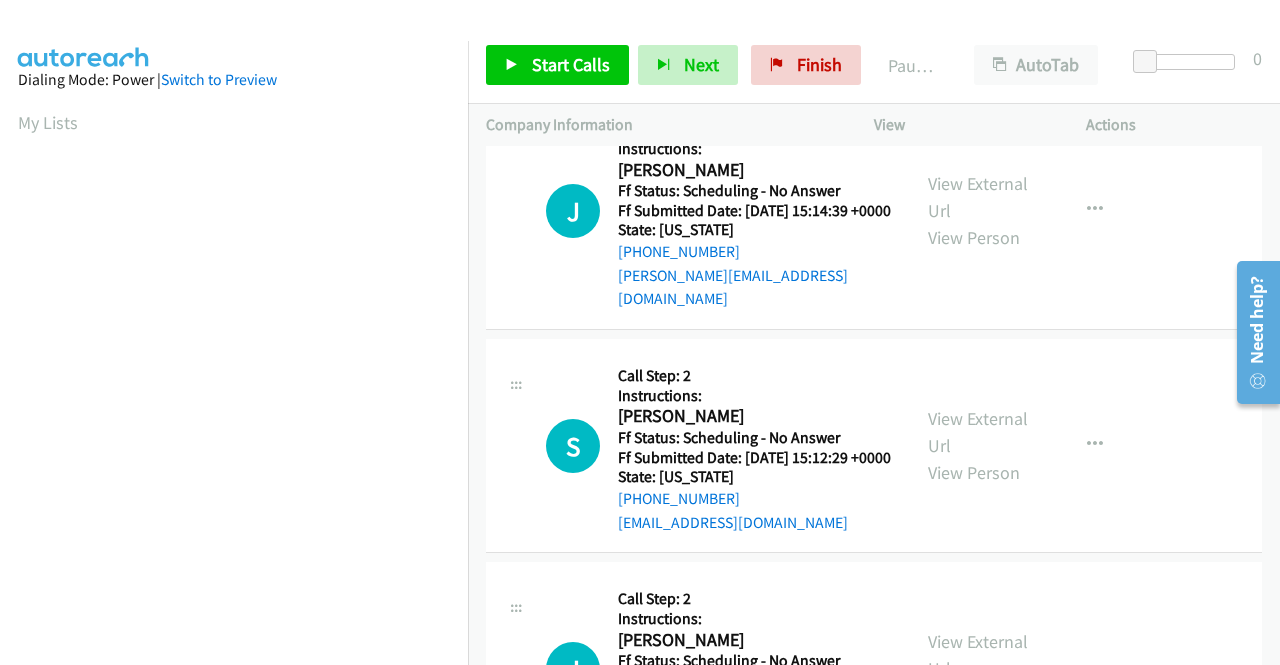 scroll, scrollTop: 600, scrollLeft: 0, axis: vertical 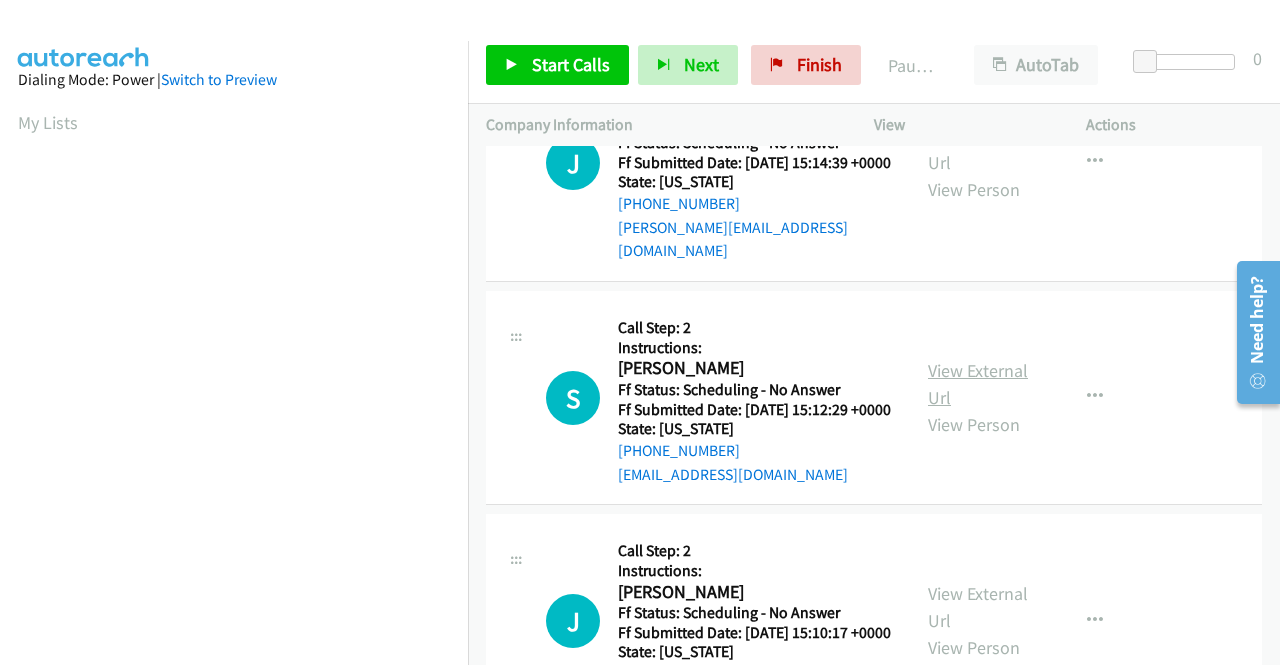 click on "View External Url" at bounding box center [978, 384] 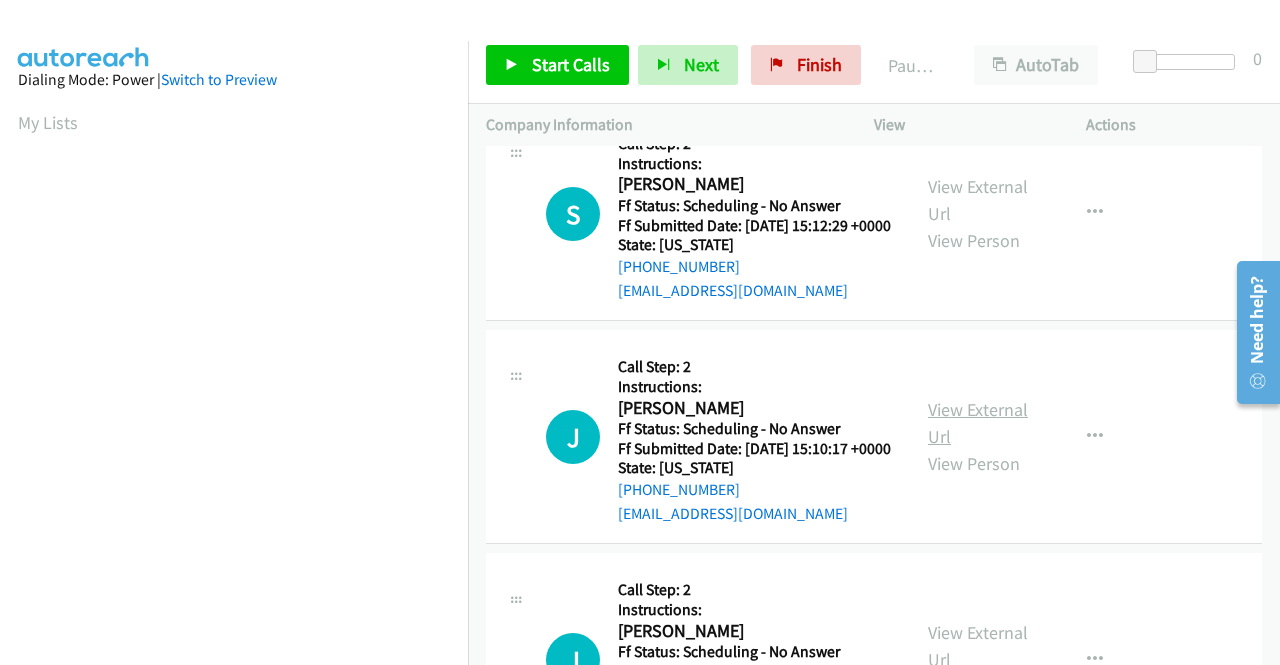 scroll, scrollTop: 800, scrollLeft: 0, axis: vertical 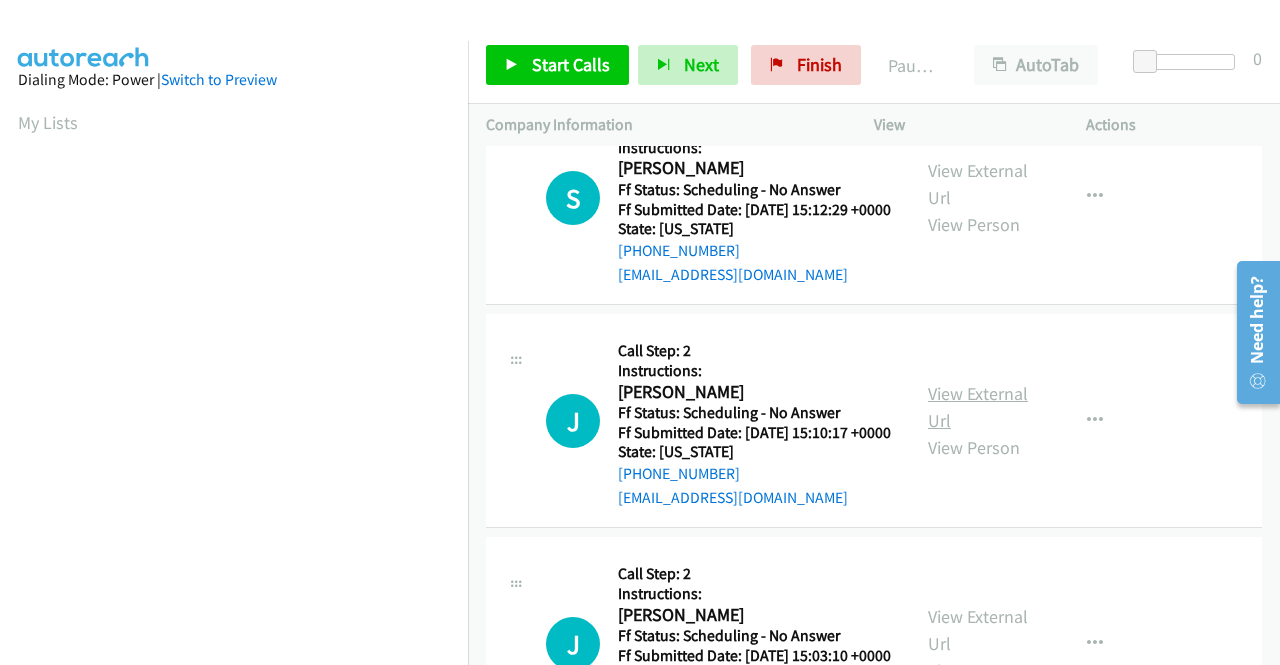 click on "View External Url" at bounding box center [978, 407] 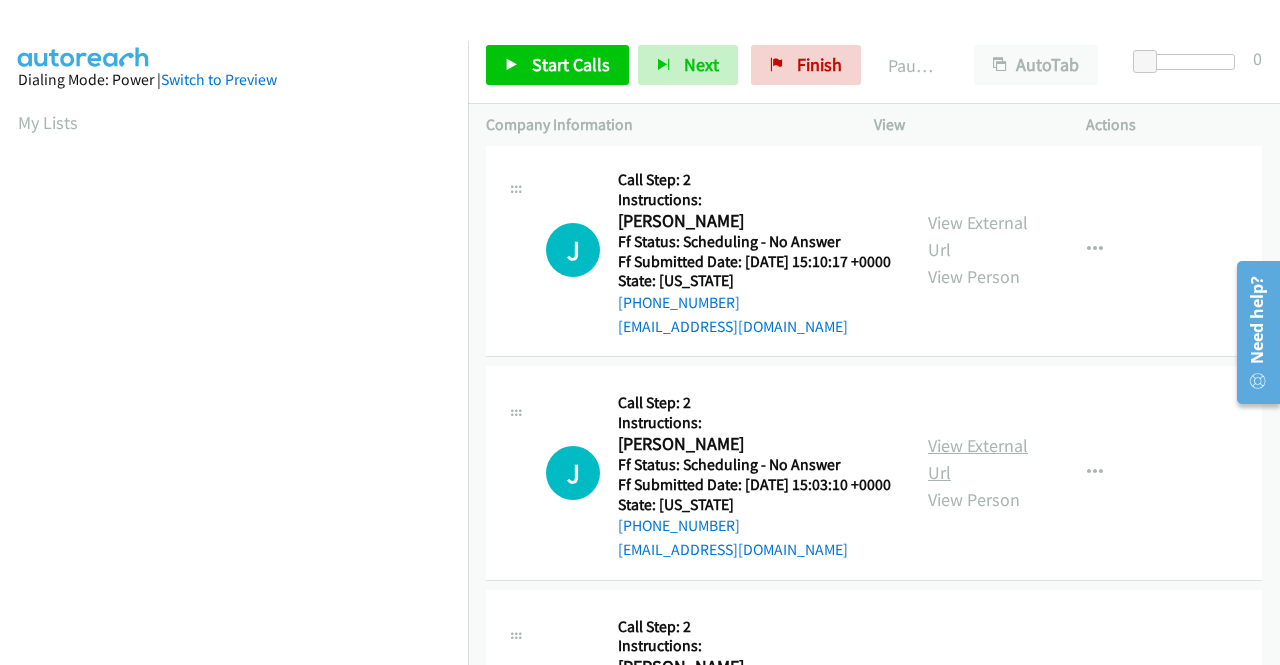 scroll, scrollTop: 1000, scrollLeft: 0, axis: vertical 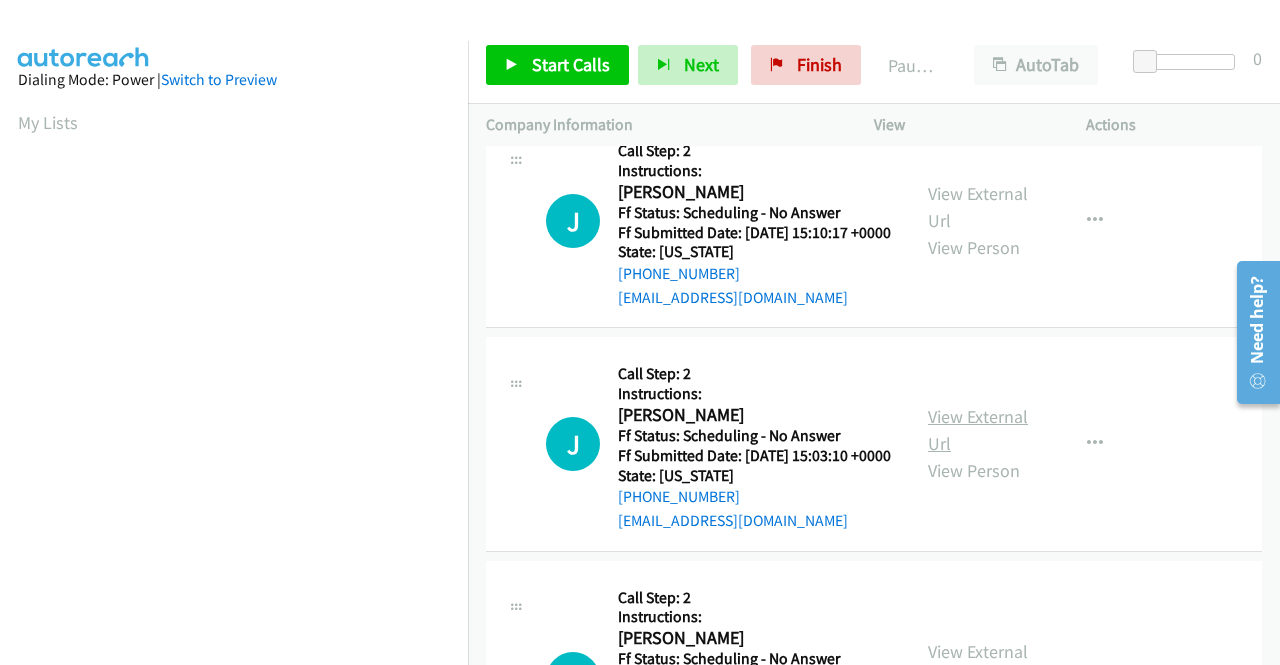 click on "View External Url" at bounding box center (978, 430) 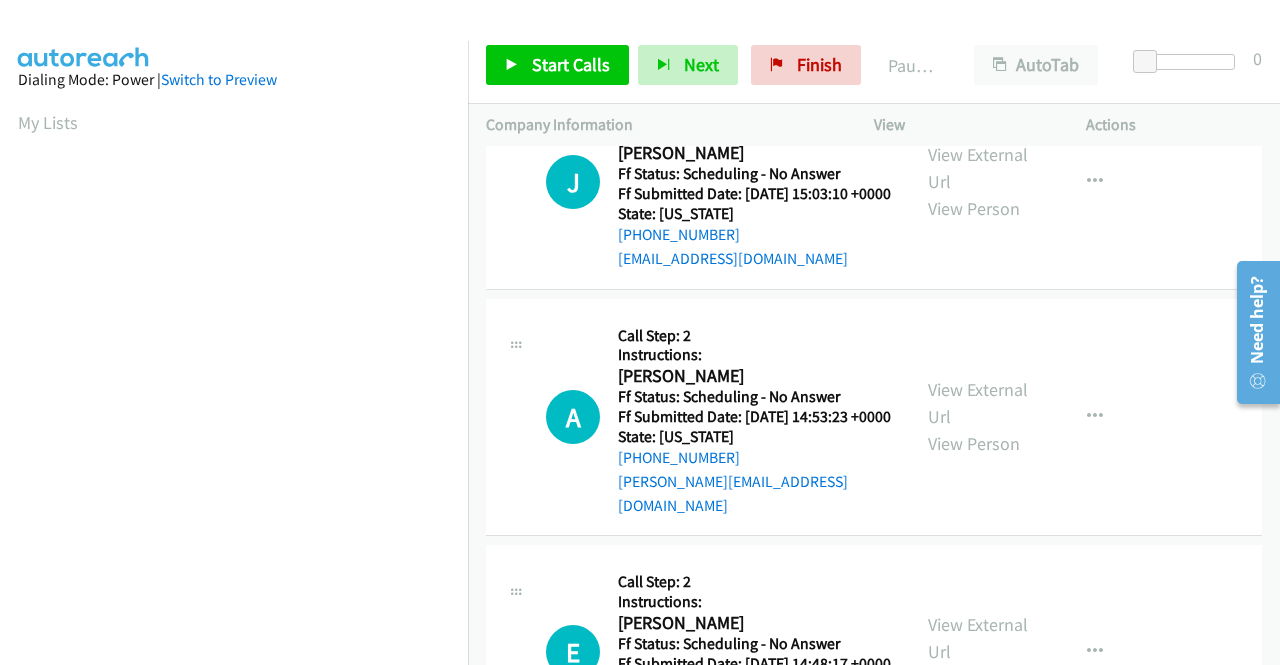scroll, scrollTop: 1300, scrollLeft: 0, axis: vertical 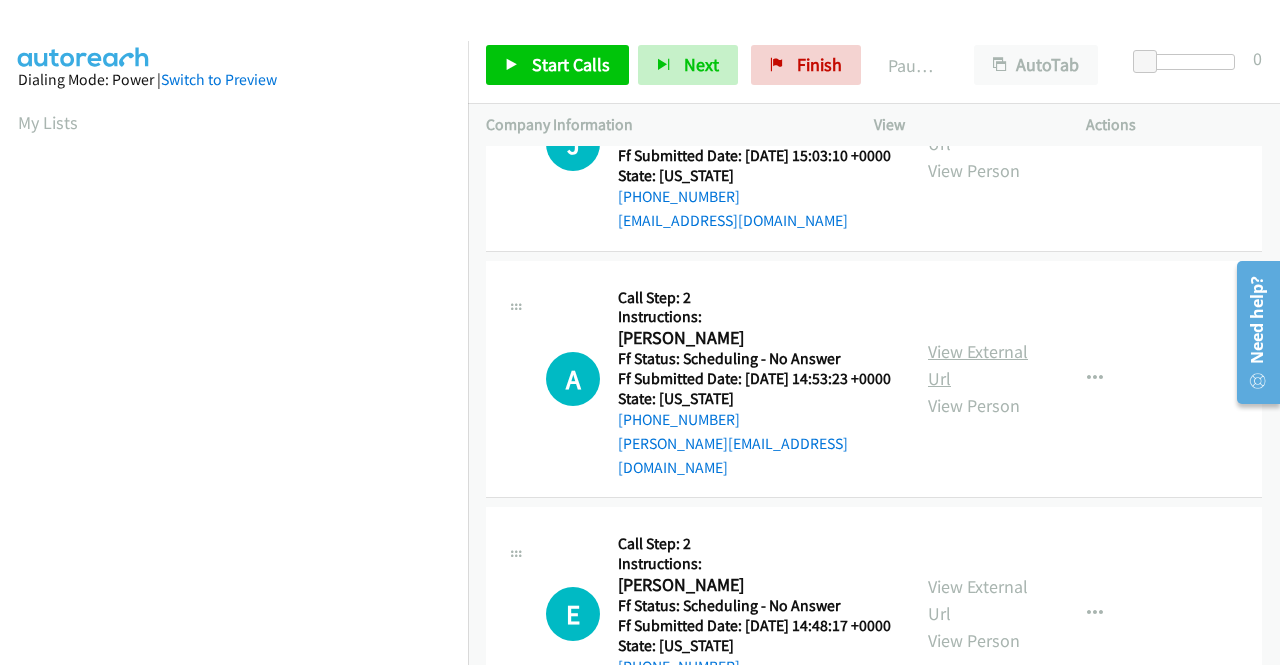 click on "View External Url" at bounding box center [978, 365] 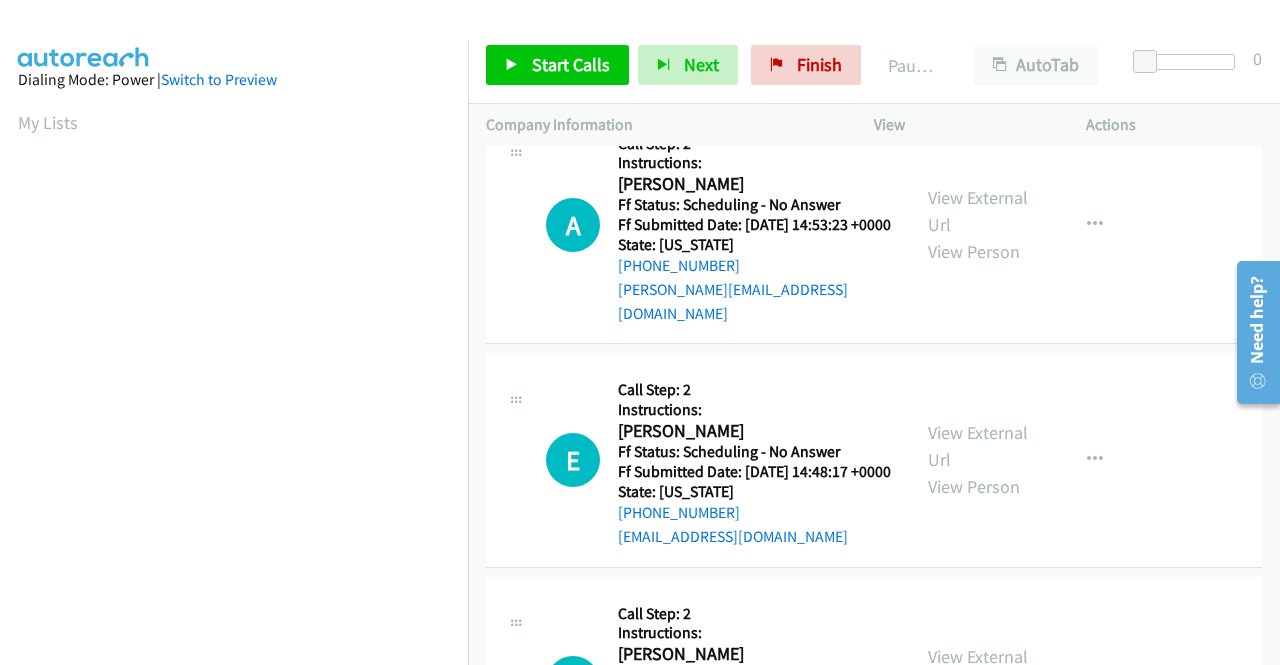 scroll, scrollTop: 1500, scrollLeft: 0, axis: vertical 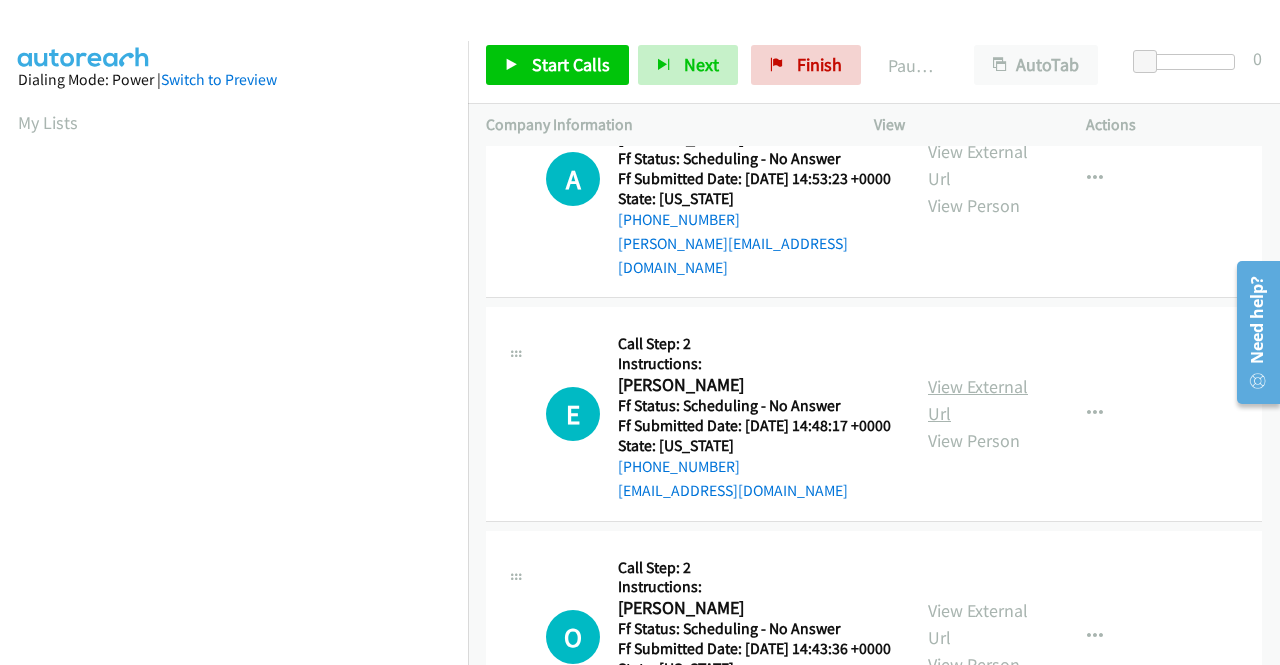 click on "View External Url" at bounding box center (978, 400) 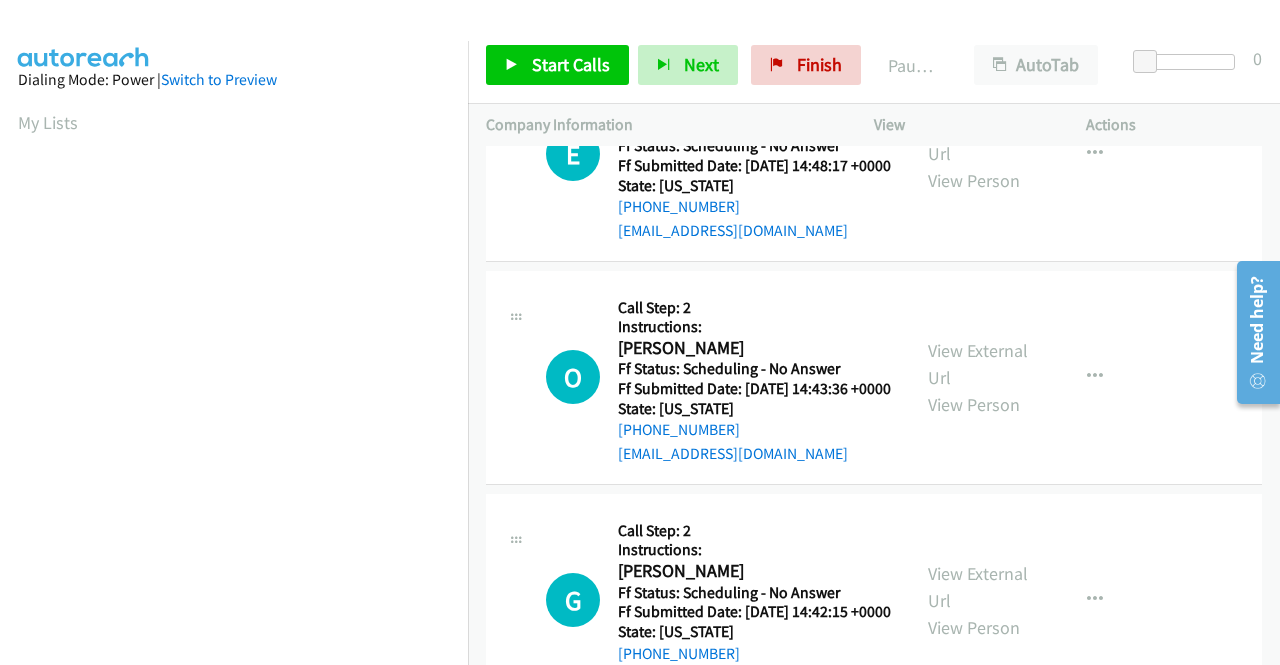scroll, scrollTop: 1800, scrollLeft: 0, axis: vertical 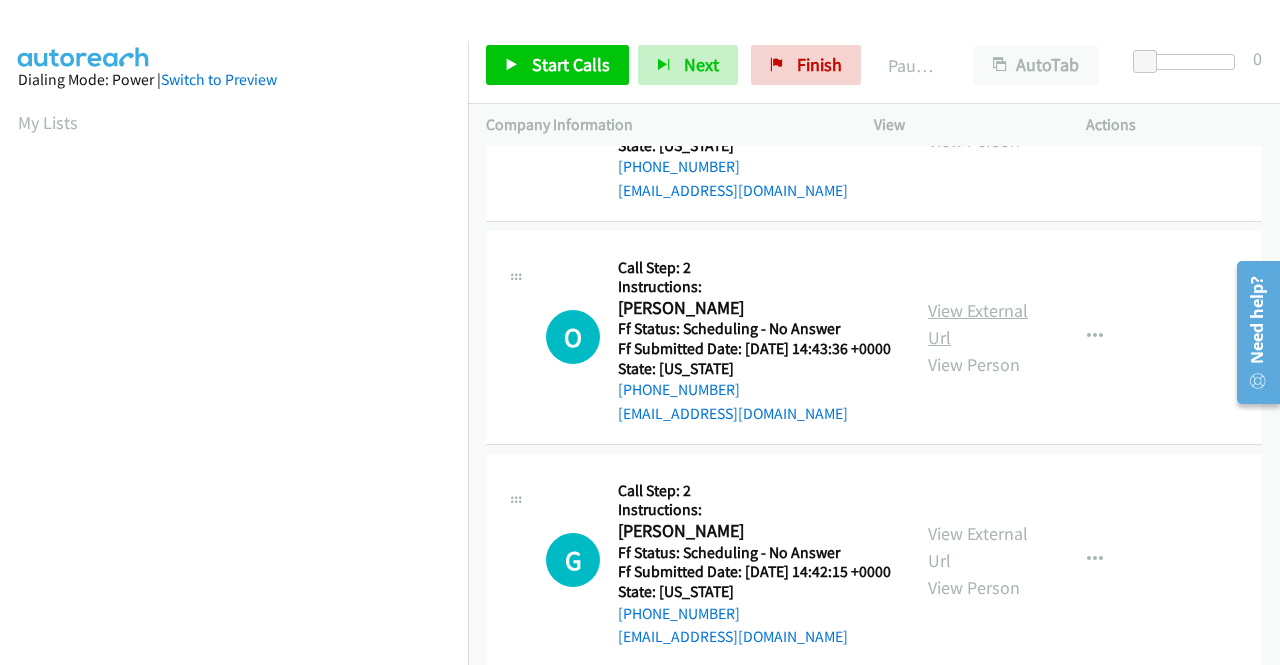 click on "View External Url" at bounding box center [978, 324] 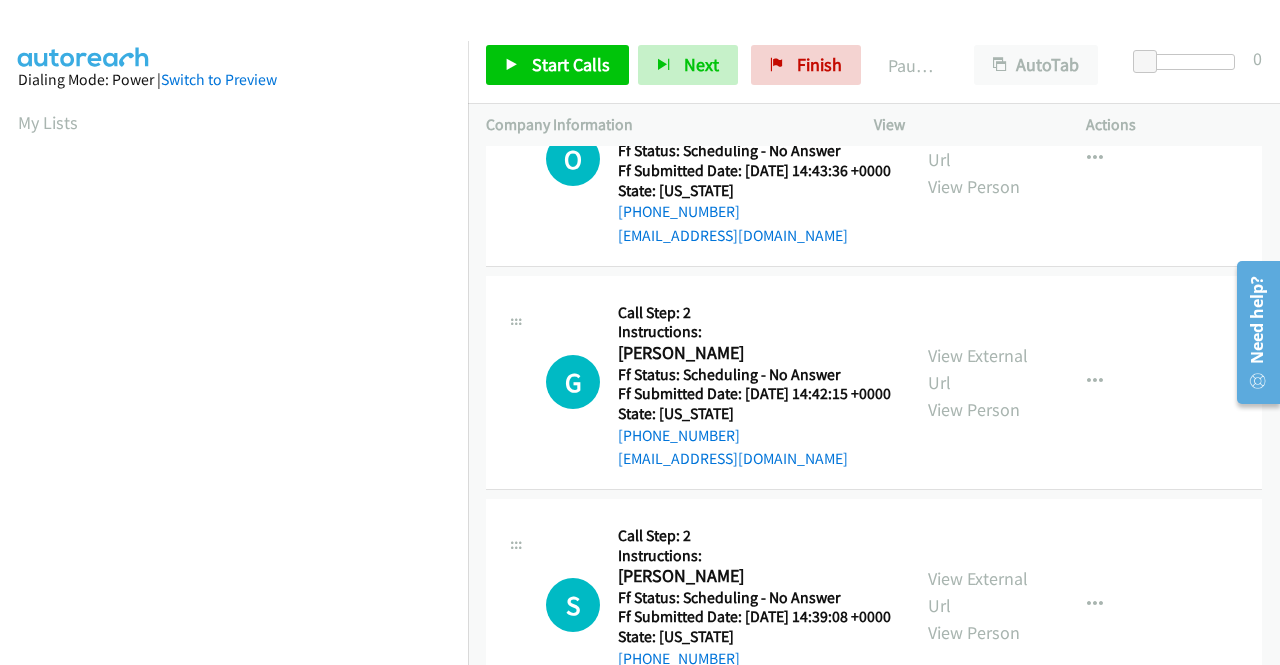 scroll, scrollTop: 2000, scrollLeft: 0, axis: vertical 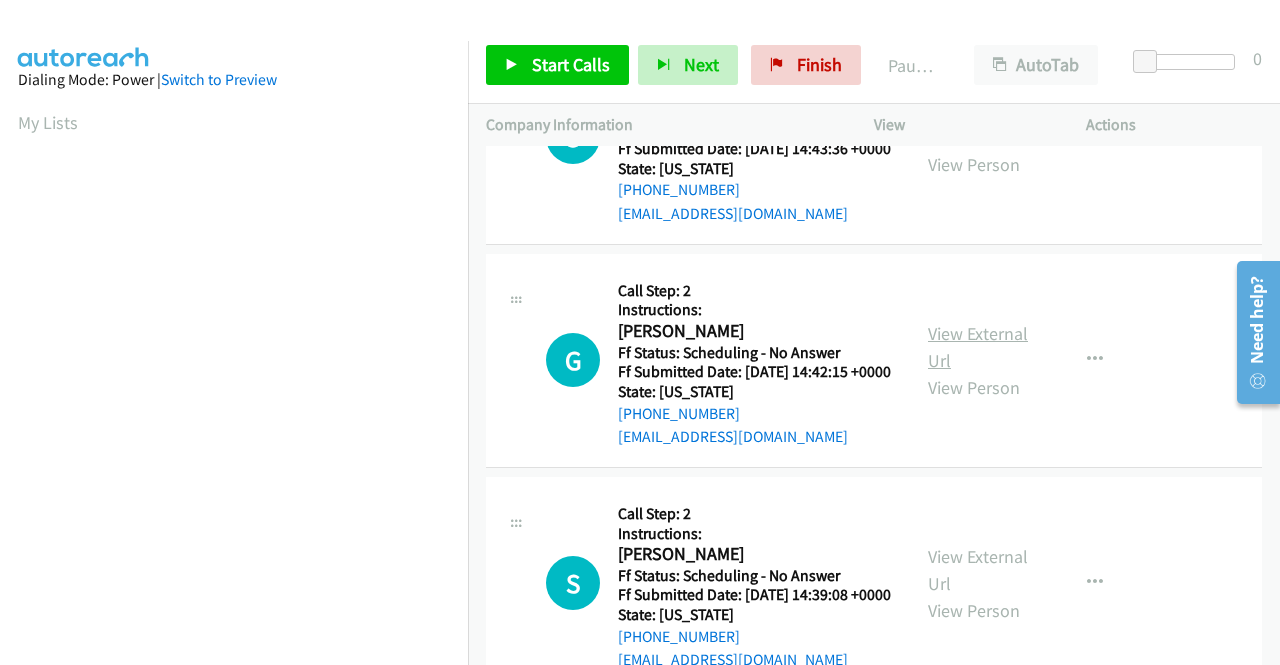 click on "View External Url" at bounding box center [978, 347] 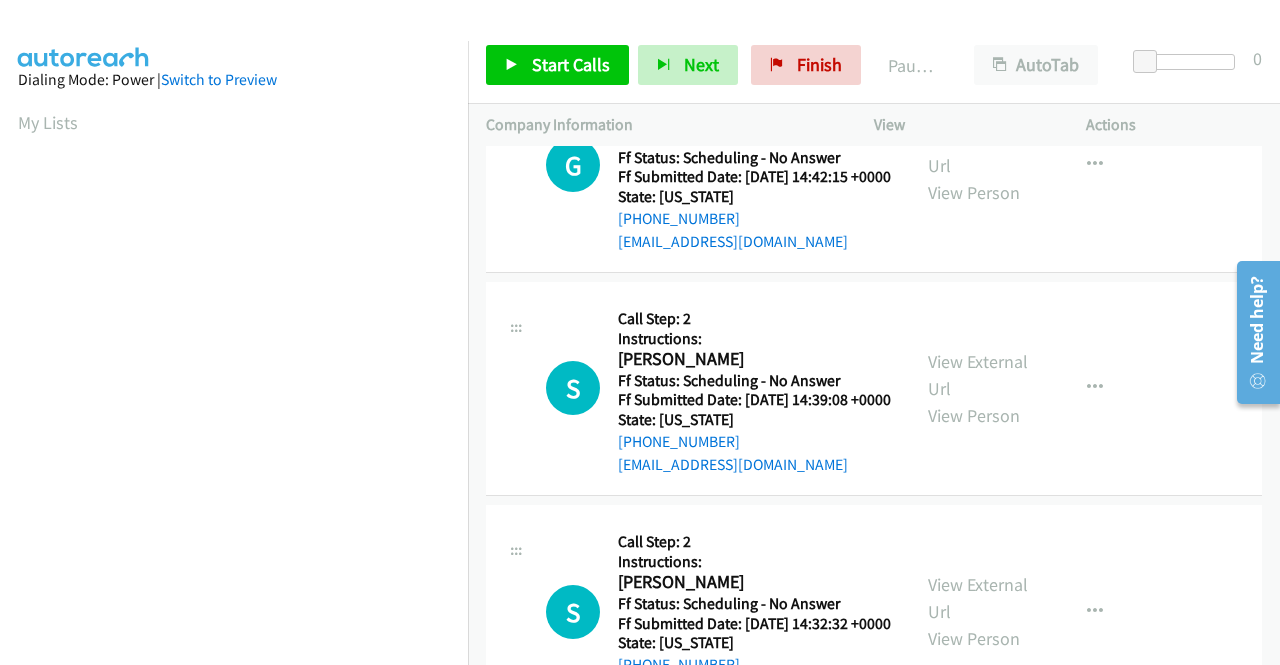 scroll, scrollTop: 2200, scrollLeft: 0, axis: vertical 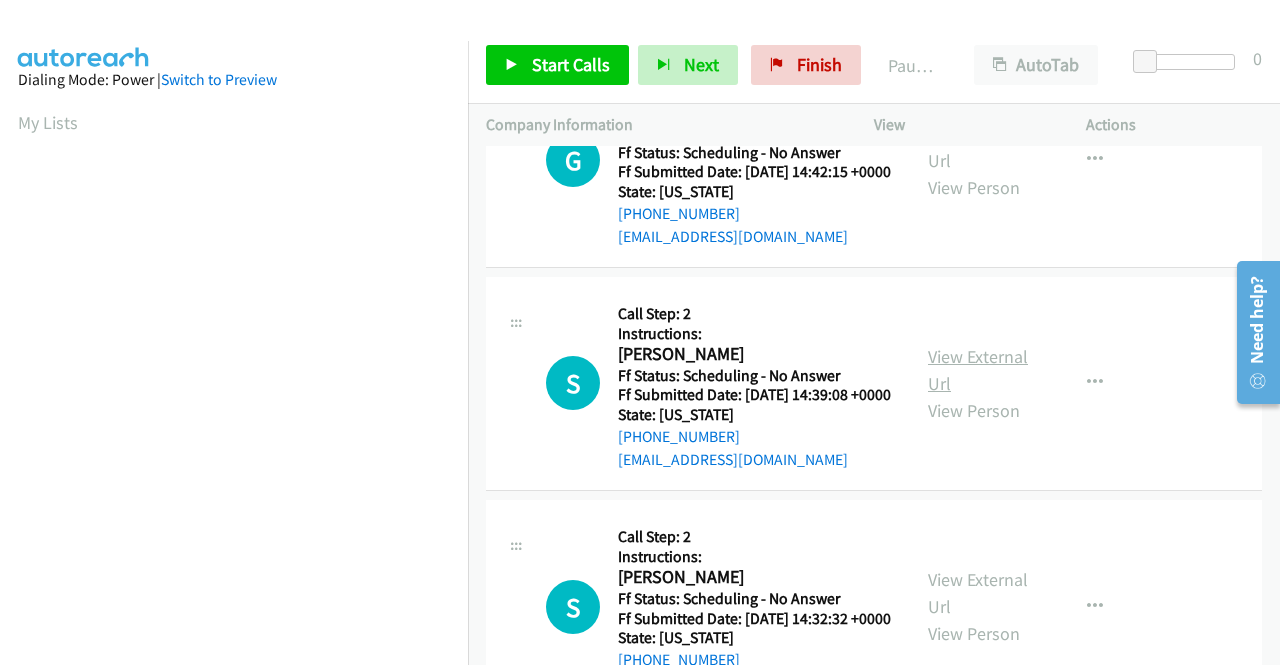 click on "View External Url" at bounding box center (978, 370) 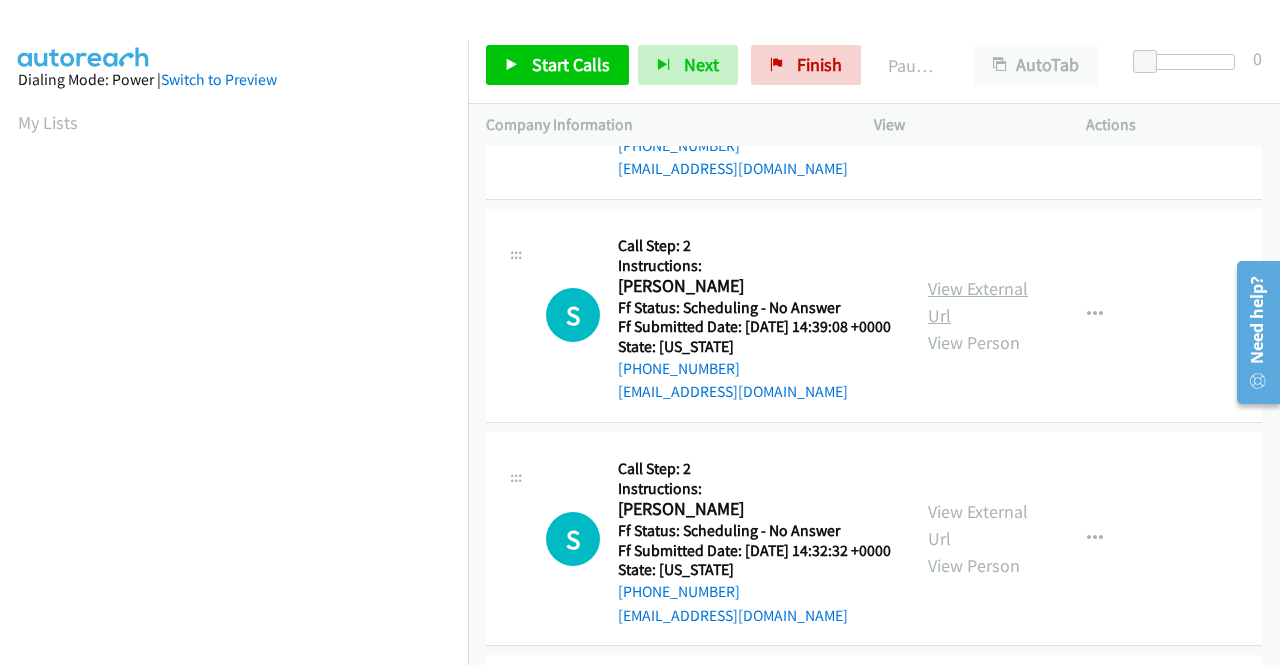 scroll, scrollTop: 2400, scrollLeft: 0, axis: vertical 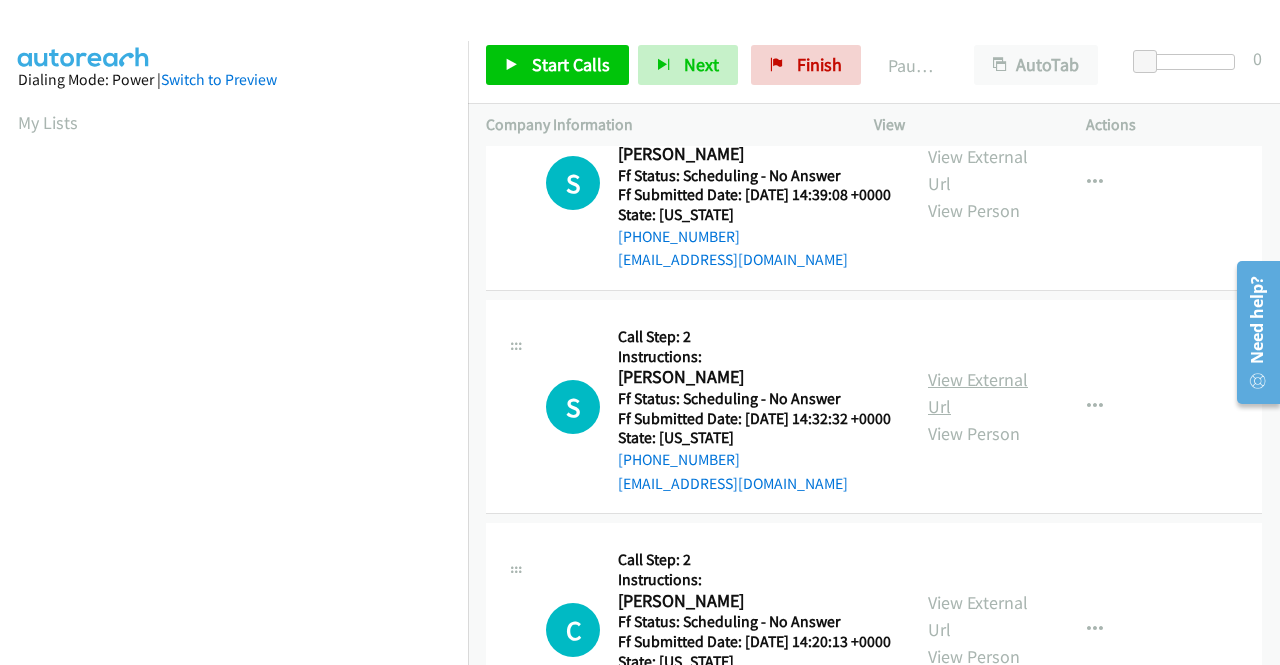 click on "View External Url" at bounding box center [978, 393] 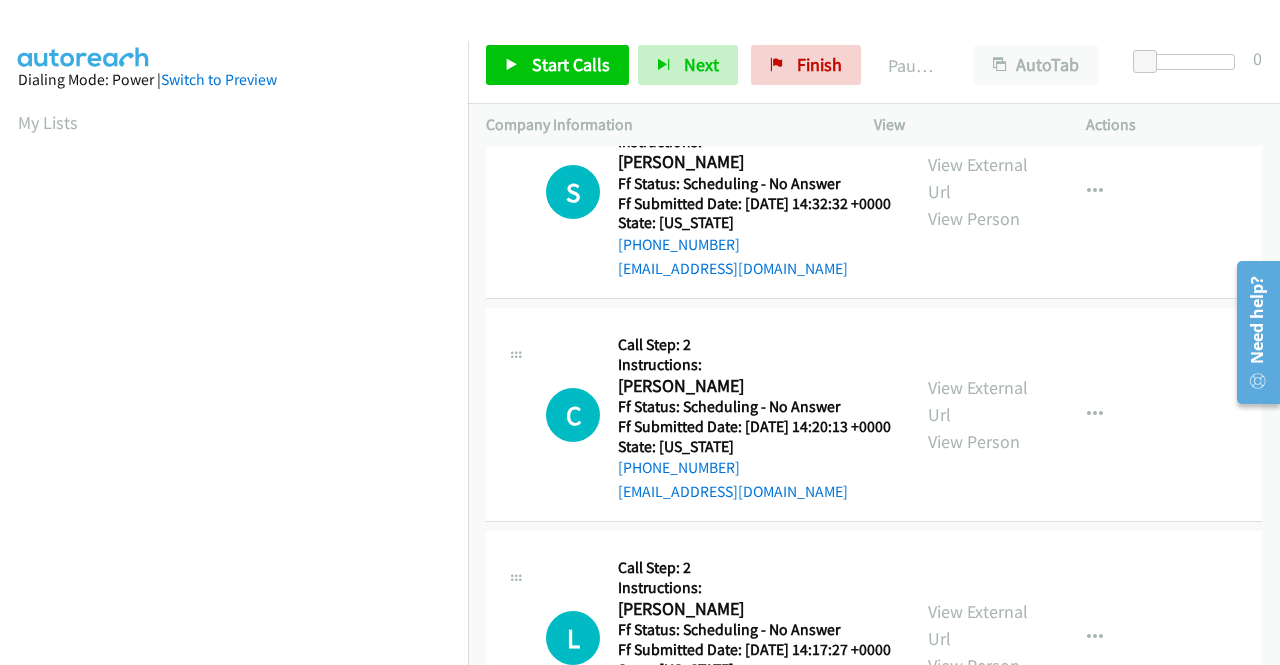 scroll, scrollTop: 2700, scrollLeft: 0, axis: vertical 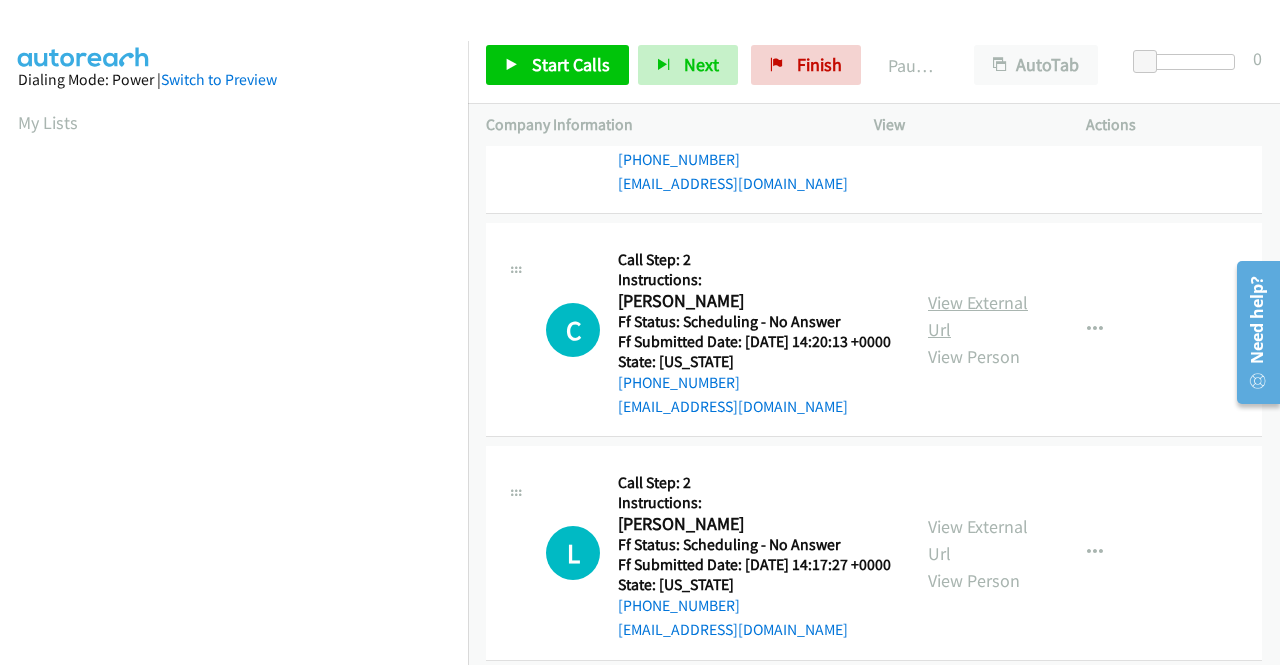 click on "View External Url" at bounding box center [978, 316] 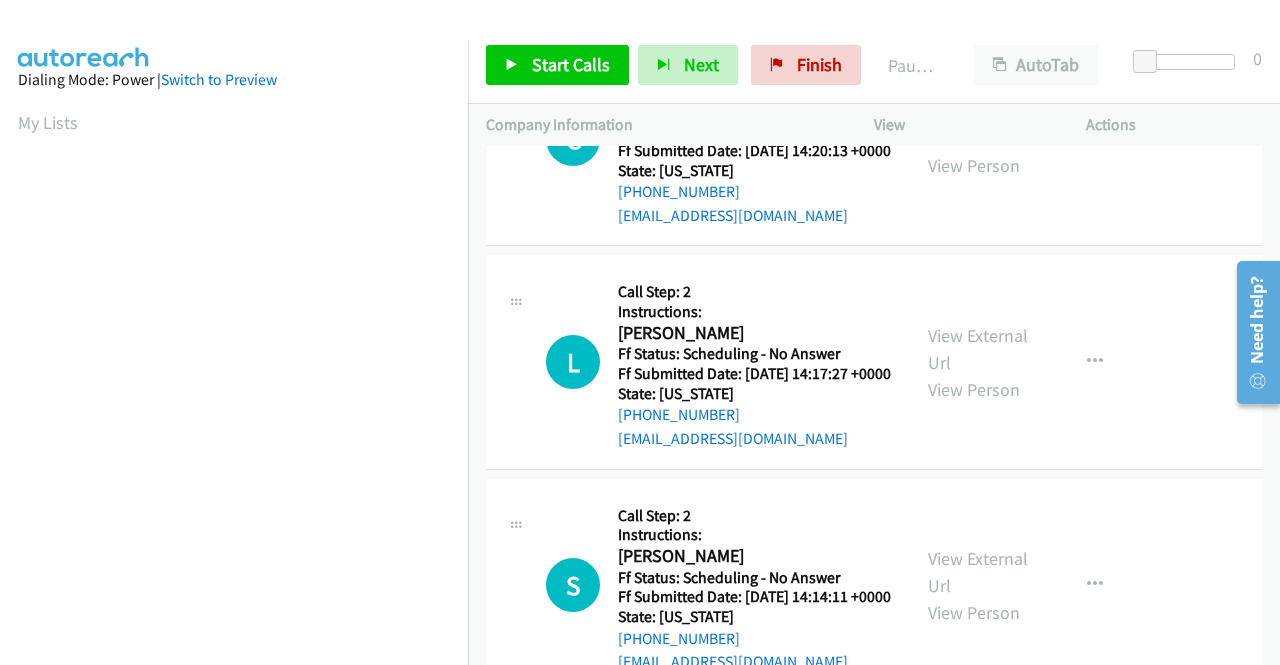 scroll, scrollTop: 2900, scrollLeft: 0, axis: vertical 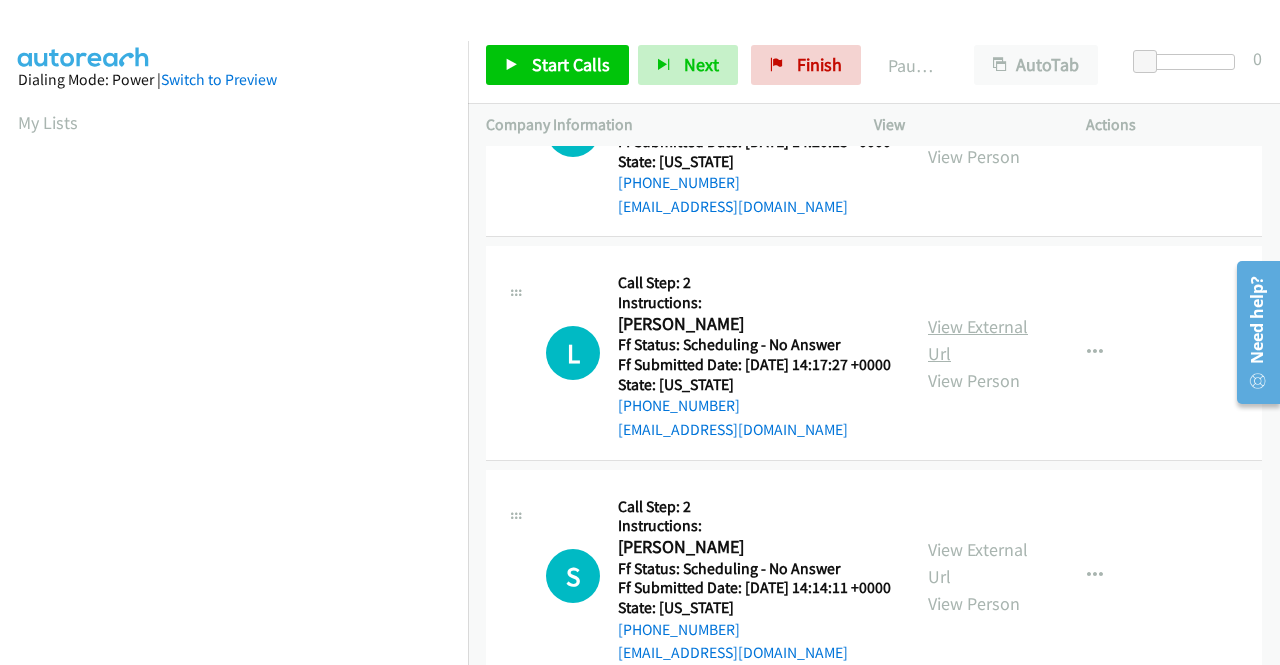 click on "View External Url" at bounding box center [978, 340] 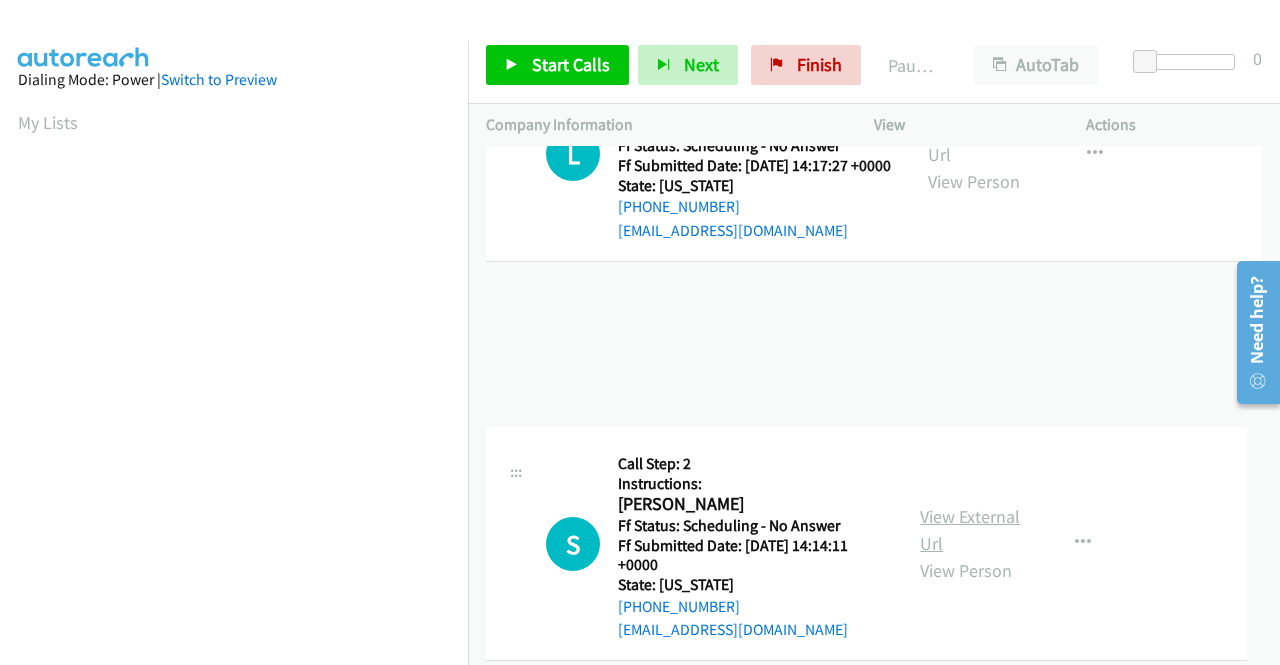 scroll, scrollTop: 3144, scrollLeft: 0, axis: vertical 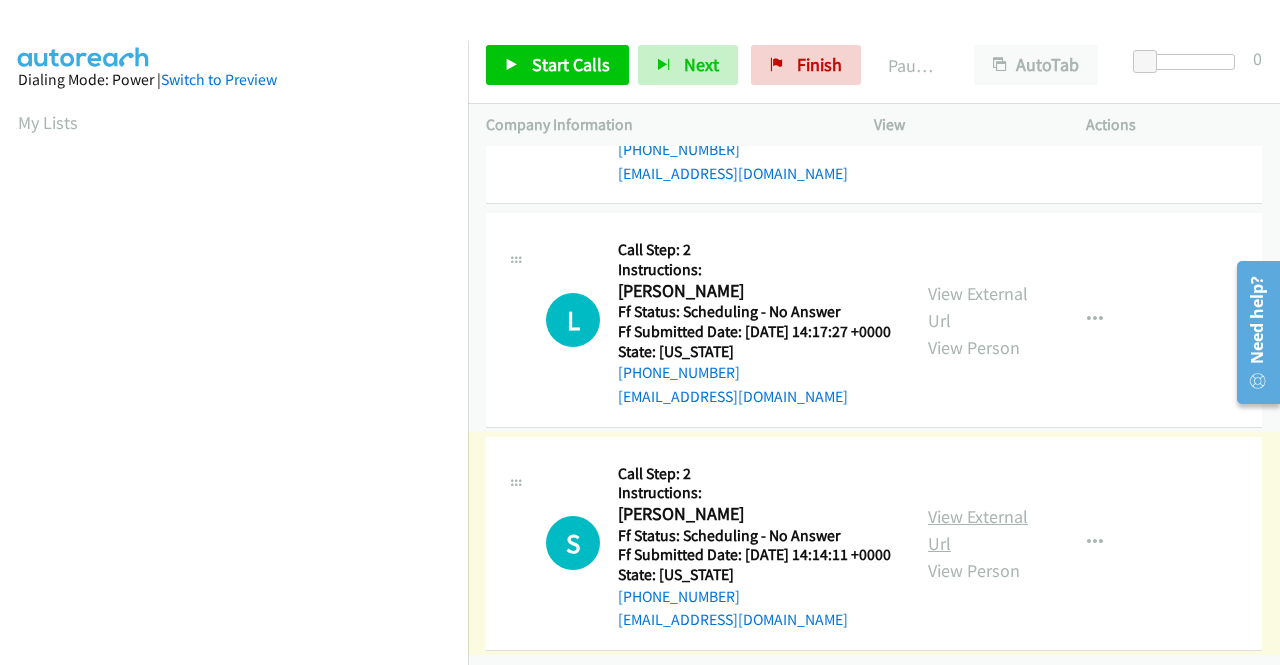 click on "View External Url" at bounding box center [978, 530] 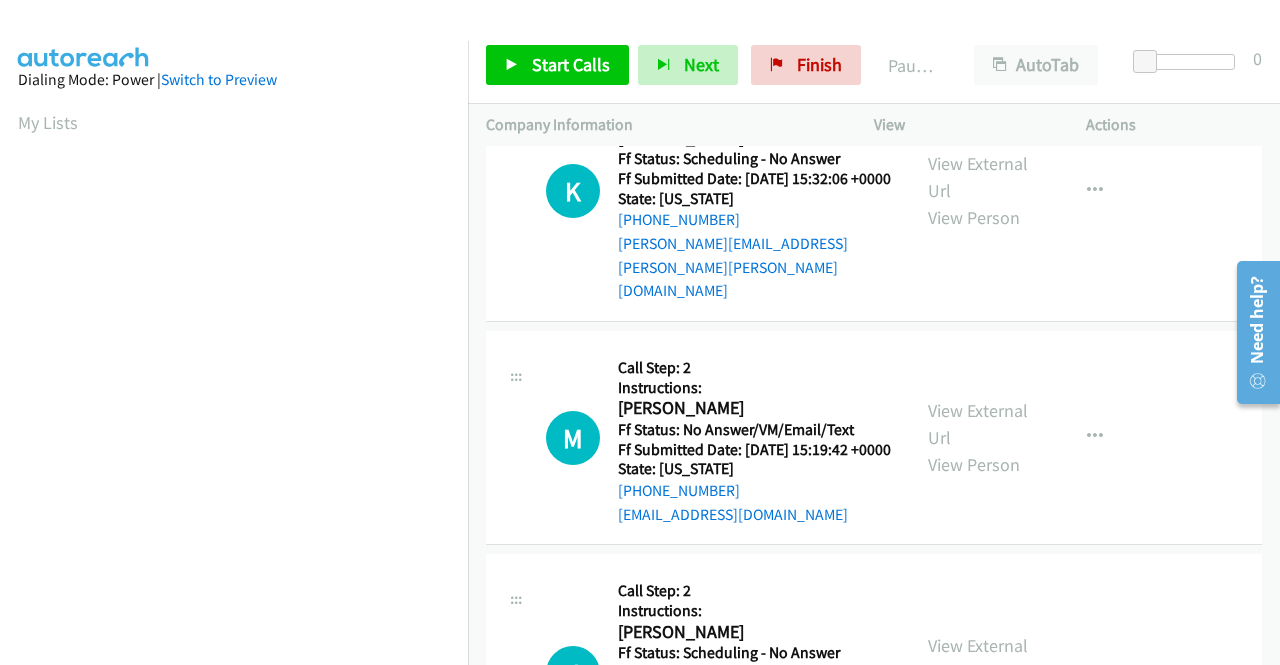 scroll, scrollTop: 0, scrollLeft: 0, axis: both 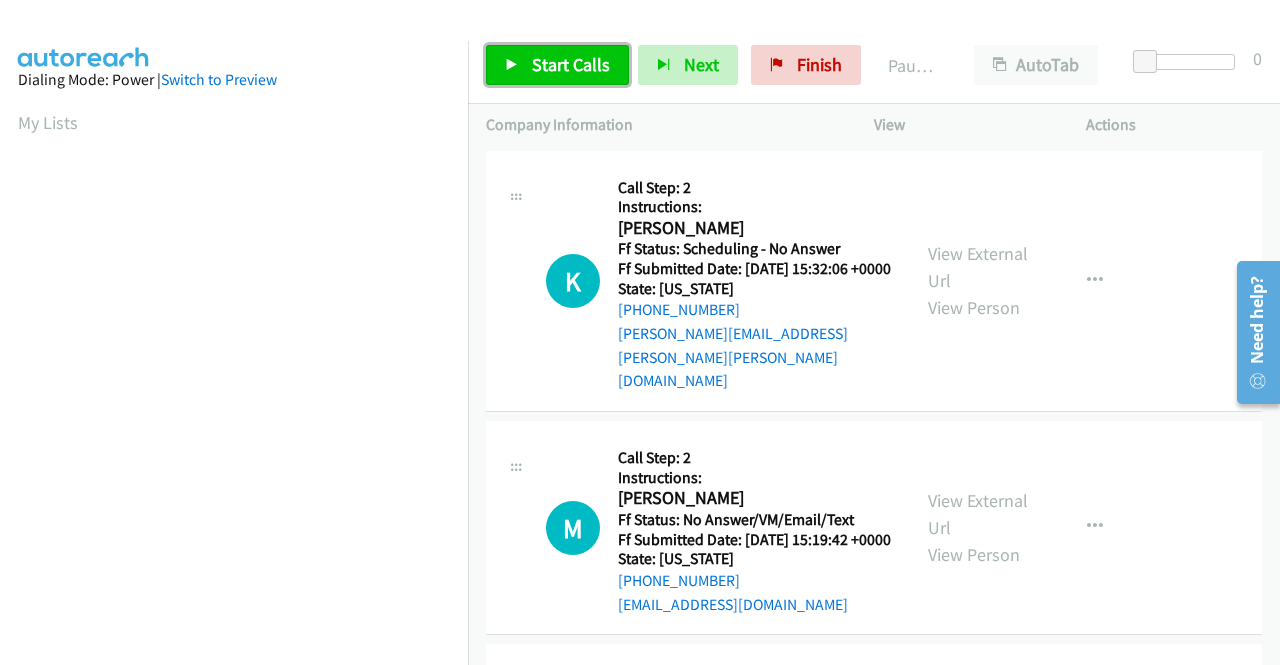 click on "Start Calls" at bounding box center (557, 65) 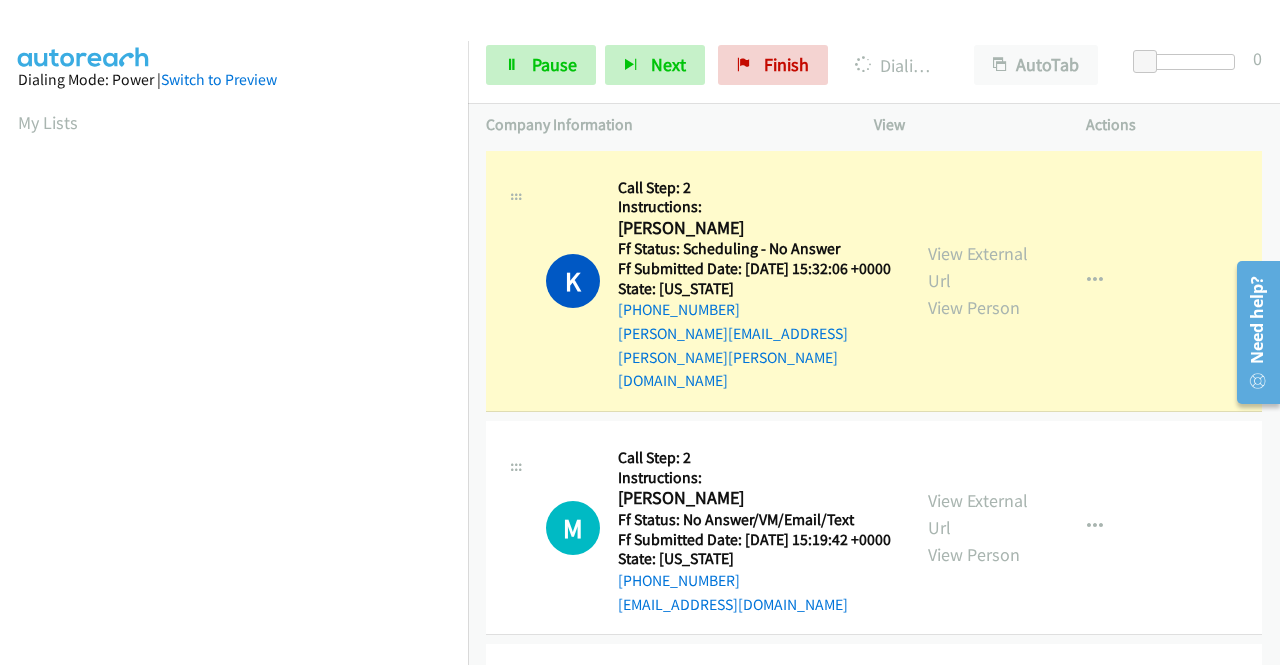 scroll, scrollTop: 456, scrollLeft: 0, axis: vertical 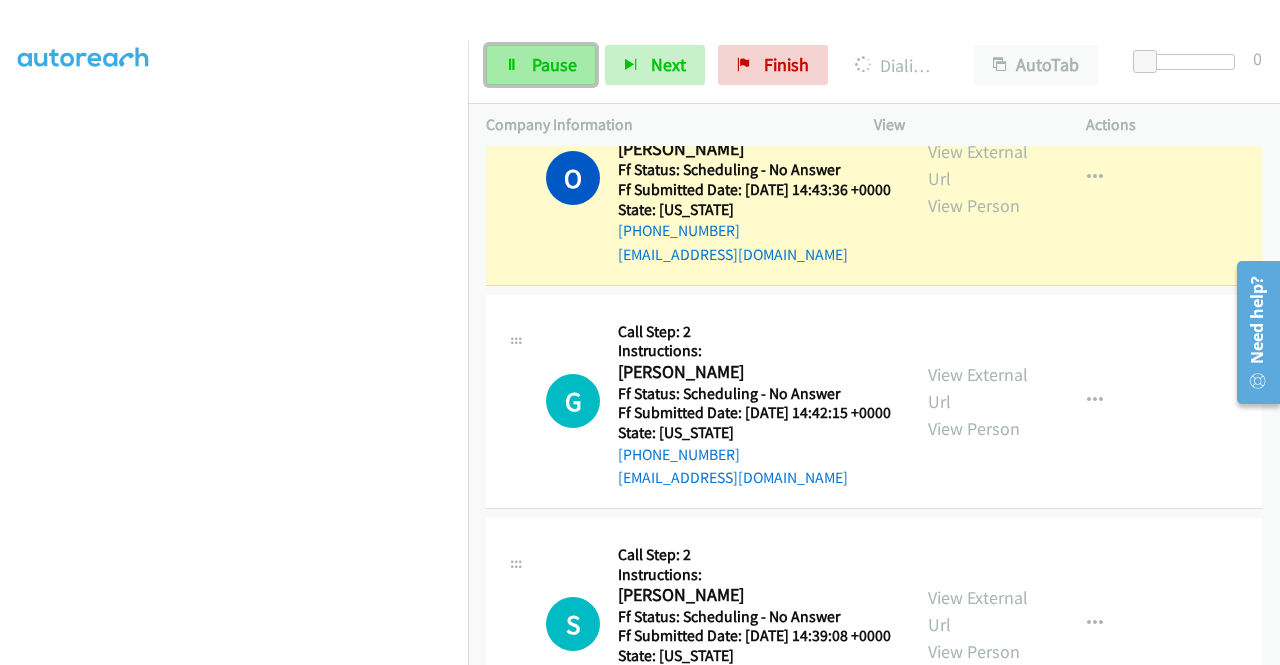 click on "Pause" at bounding box center (554, 64) 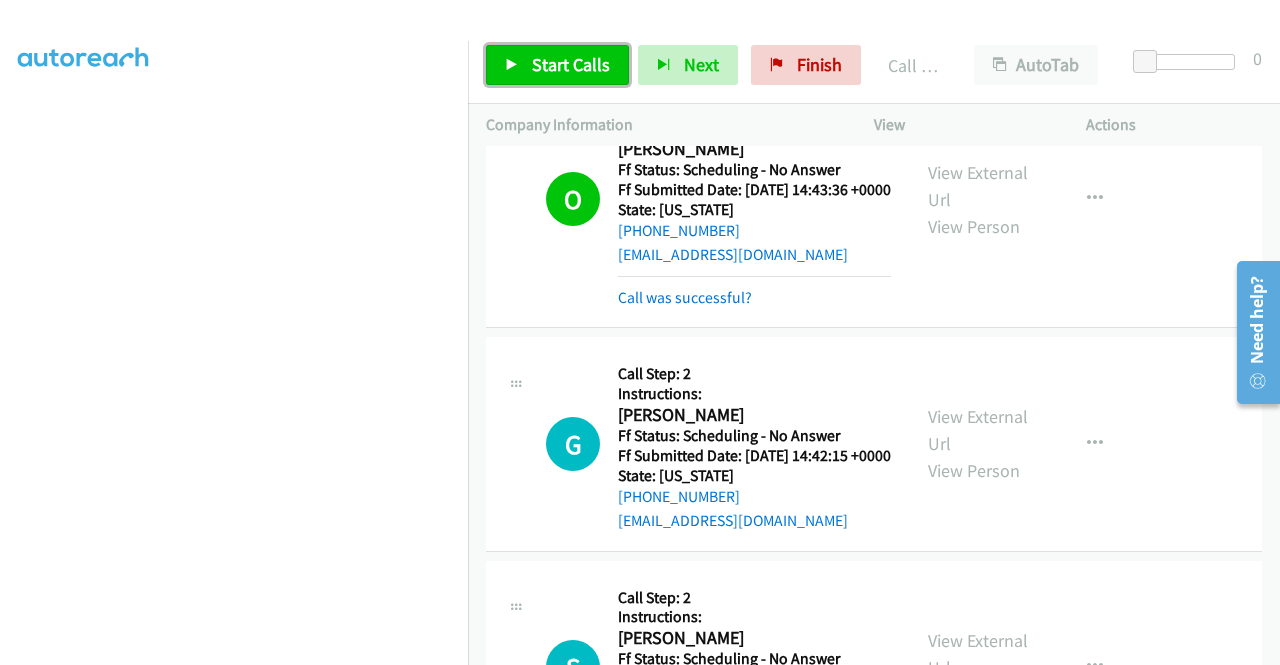 click on "Start Calls" at bounding box center [571, 64] 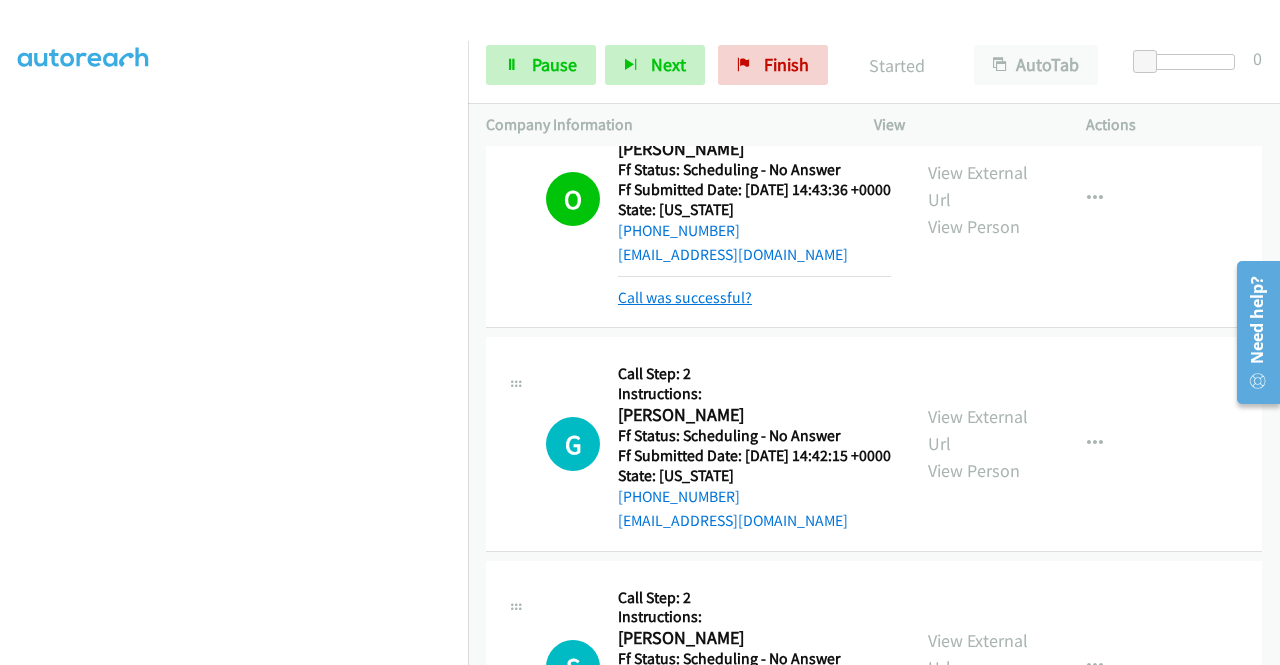 click on "Call was successful?" at bounding box center [685, 297] 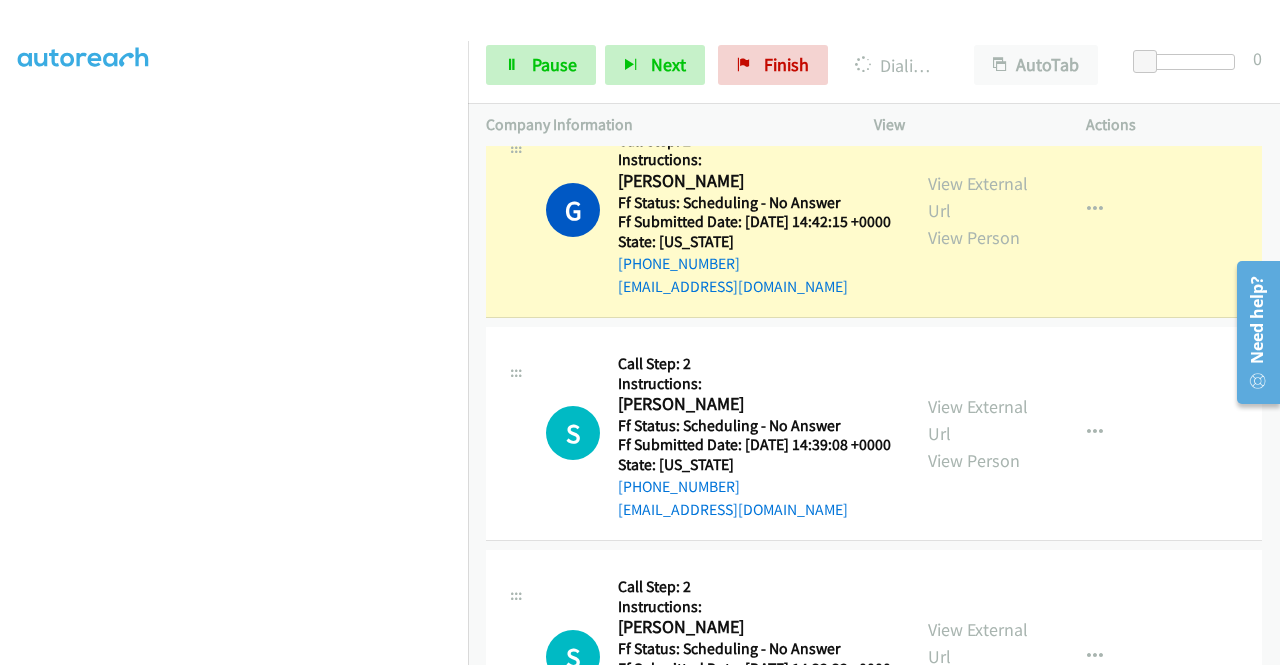 scroll, scrollTop: 2500, scrollLeft: 0, axis: vertical 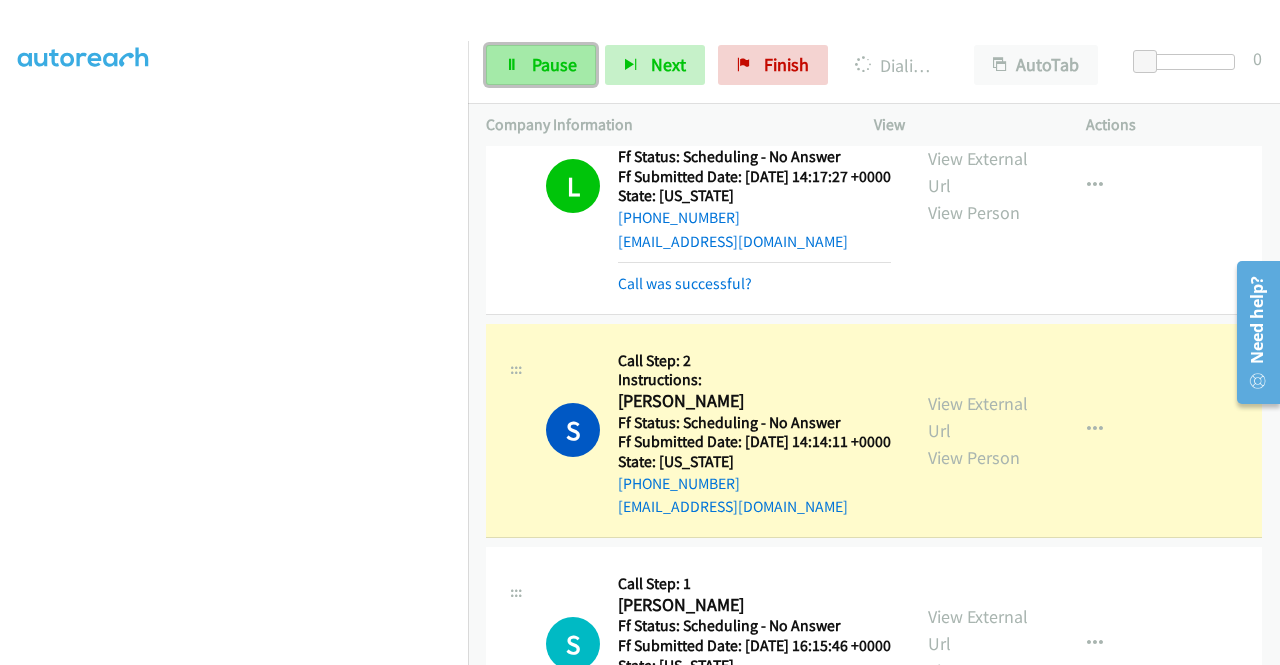 click on "Pause" at bounding box center (554, 64) 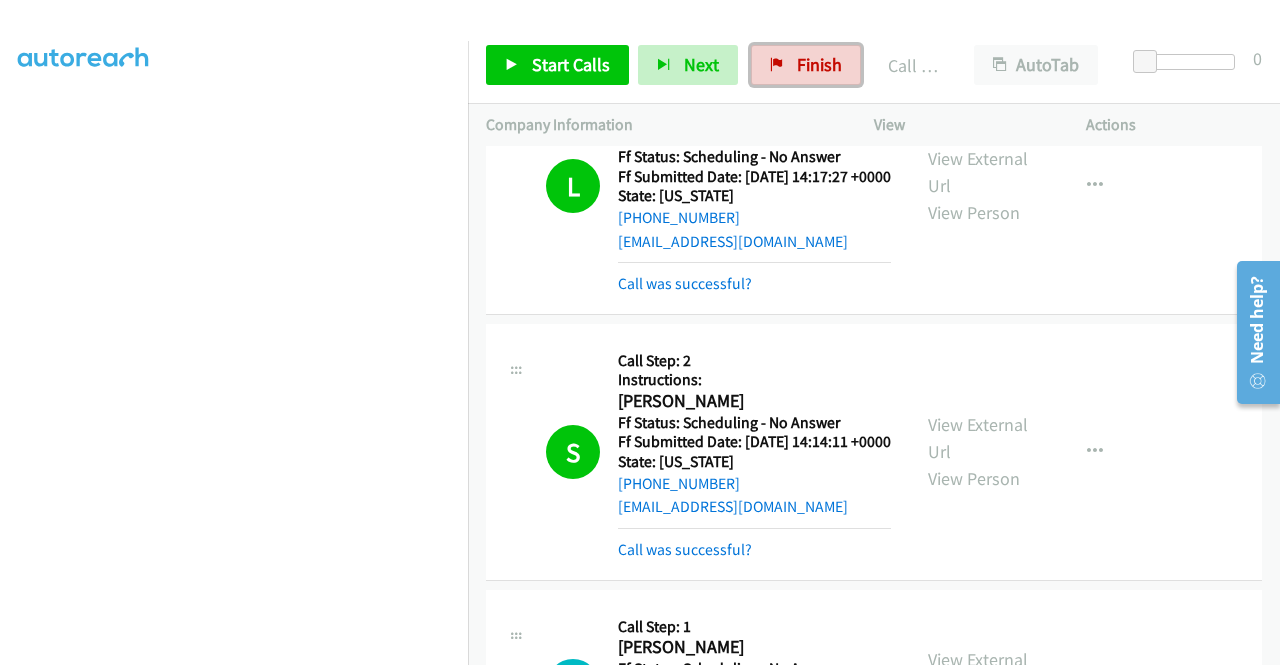 click at bounding box center (777, 66) 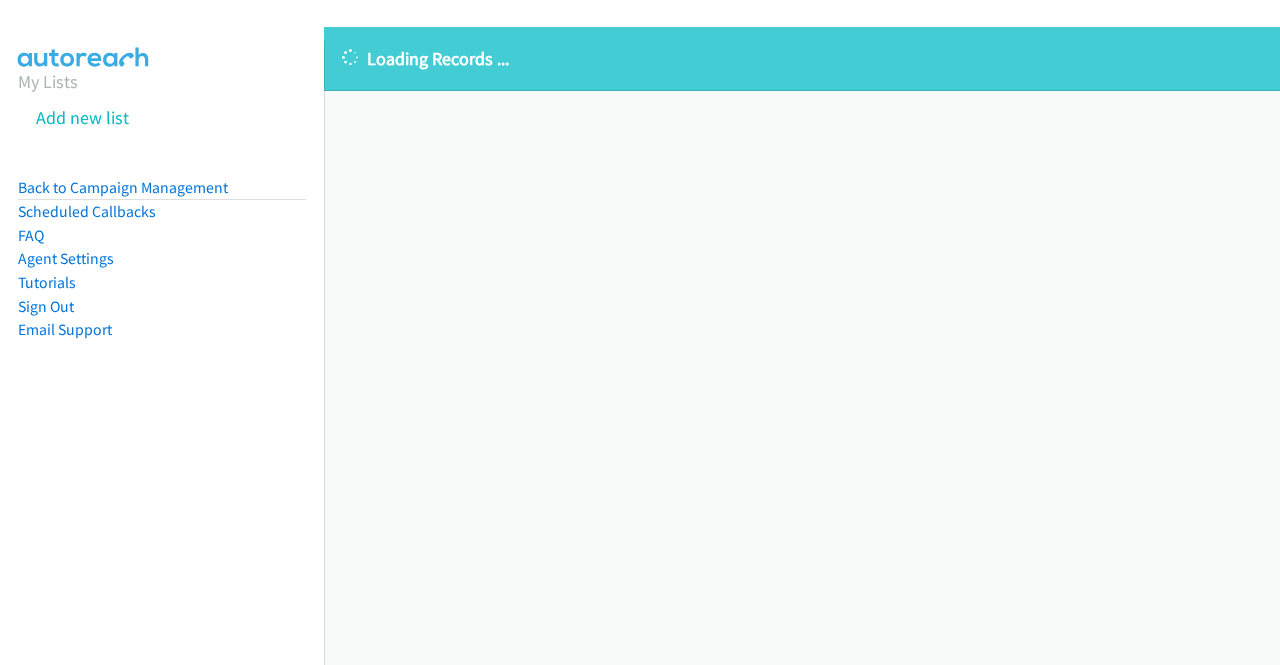 scroll, scrollTop: 0, scrollLeft: 0, axis: both 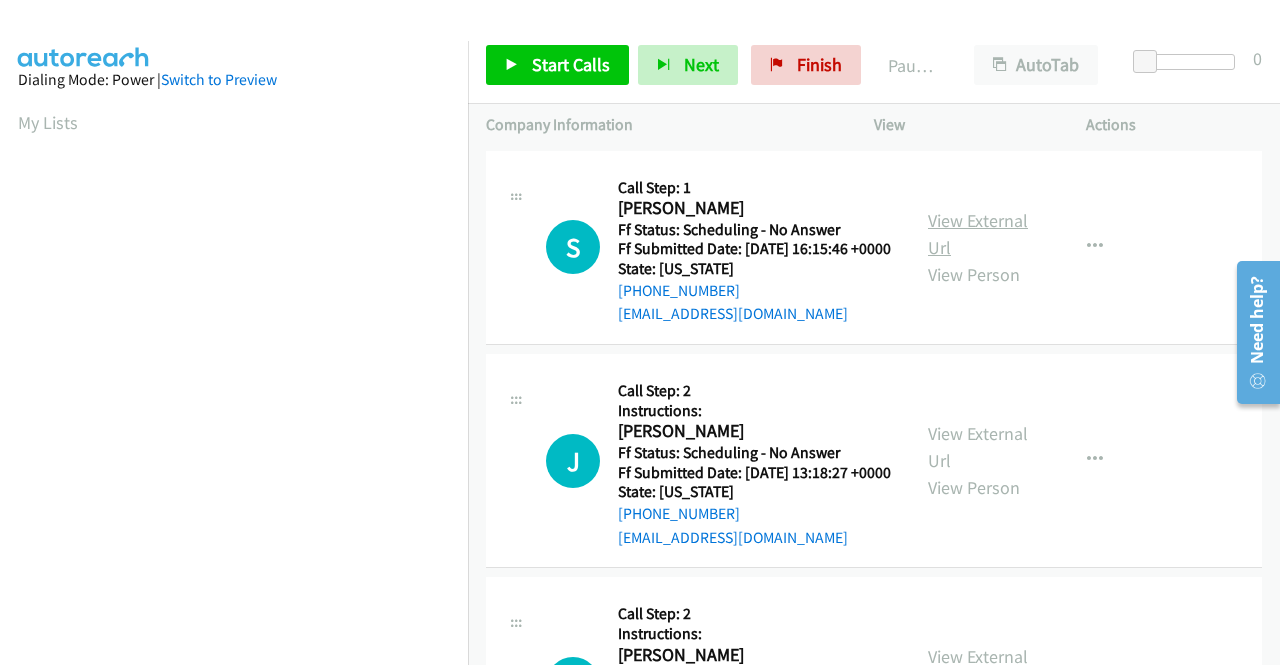 click on "View External Url" at bounding box center (978, 234) 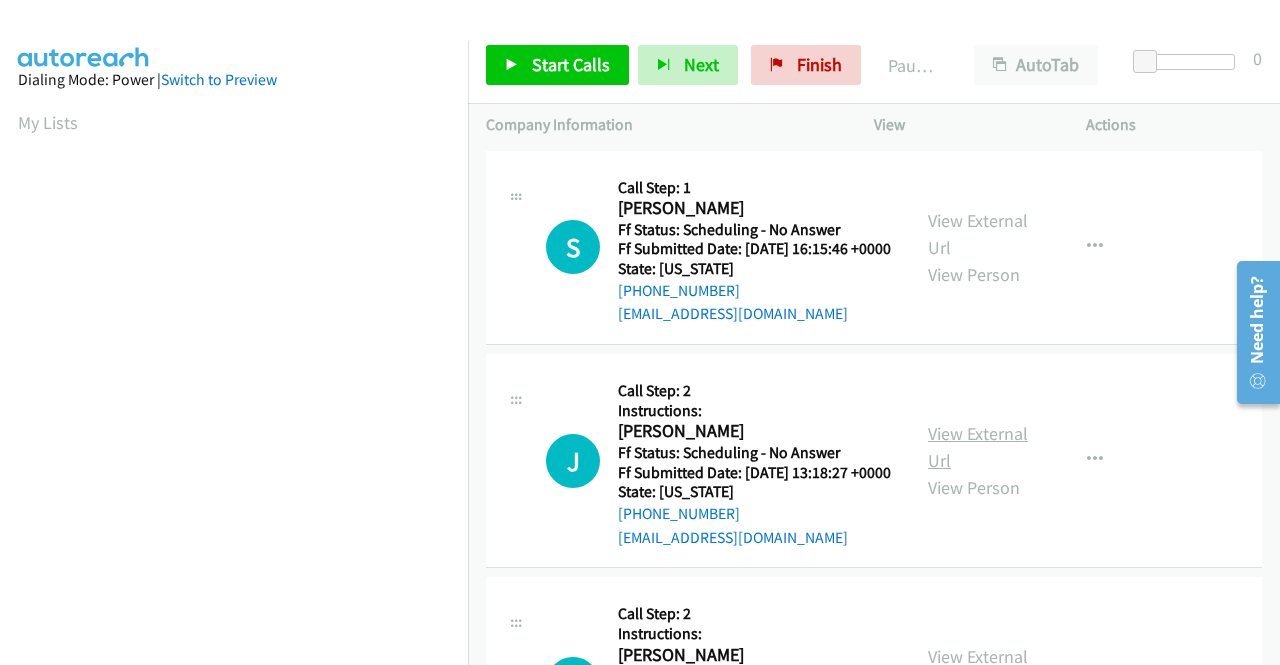 click on "View External Url" at bounding box center [978, 447] 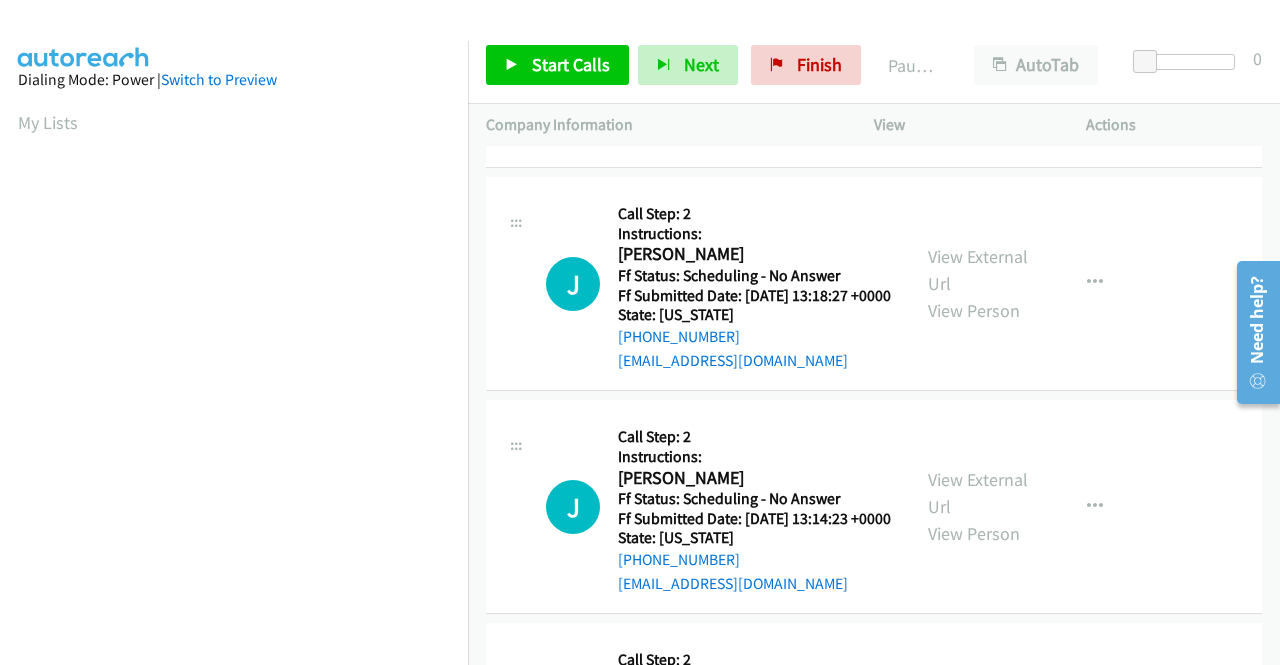scroll, scrollTop: 200, scrollLeft: 0, axis: vertical 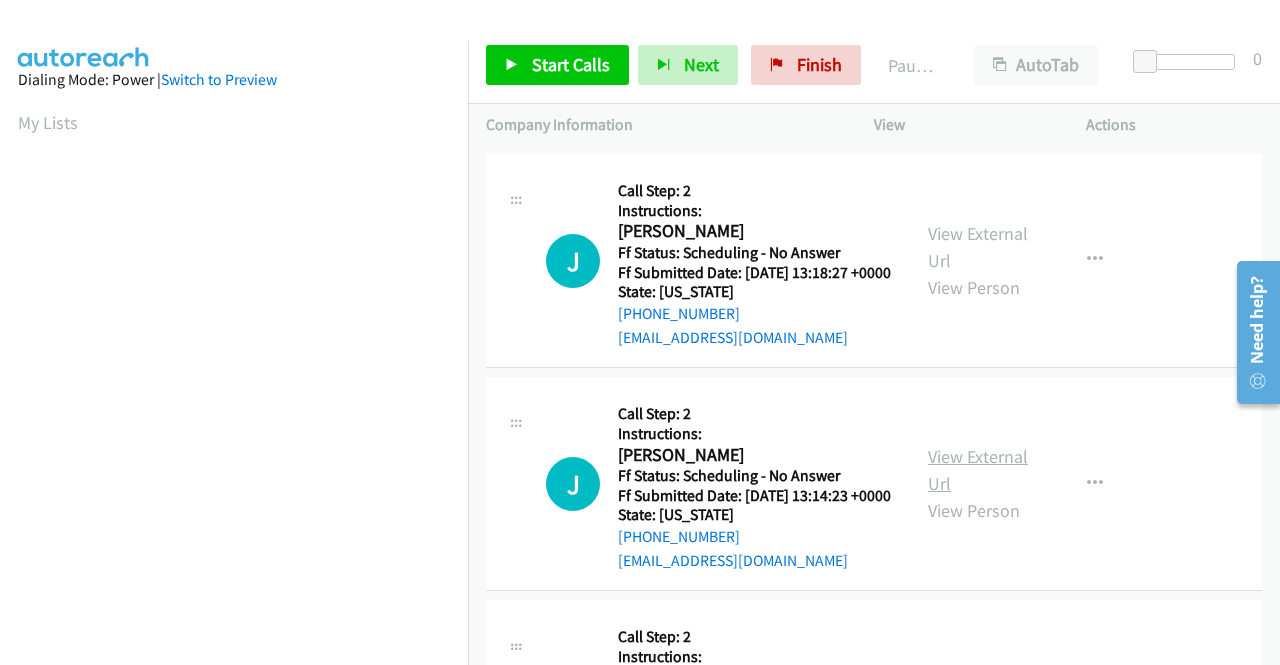 click on "View External Url" at bounding box center (978, 470) 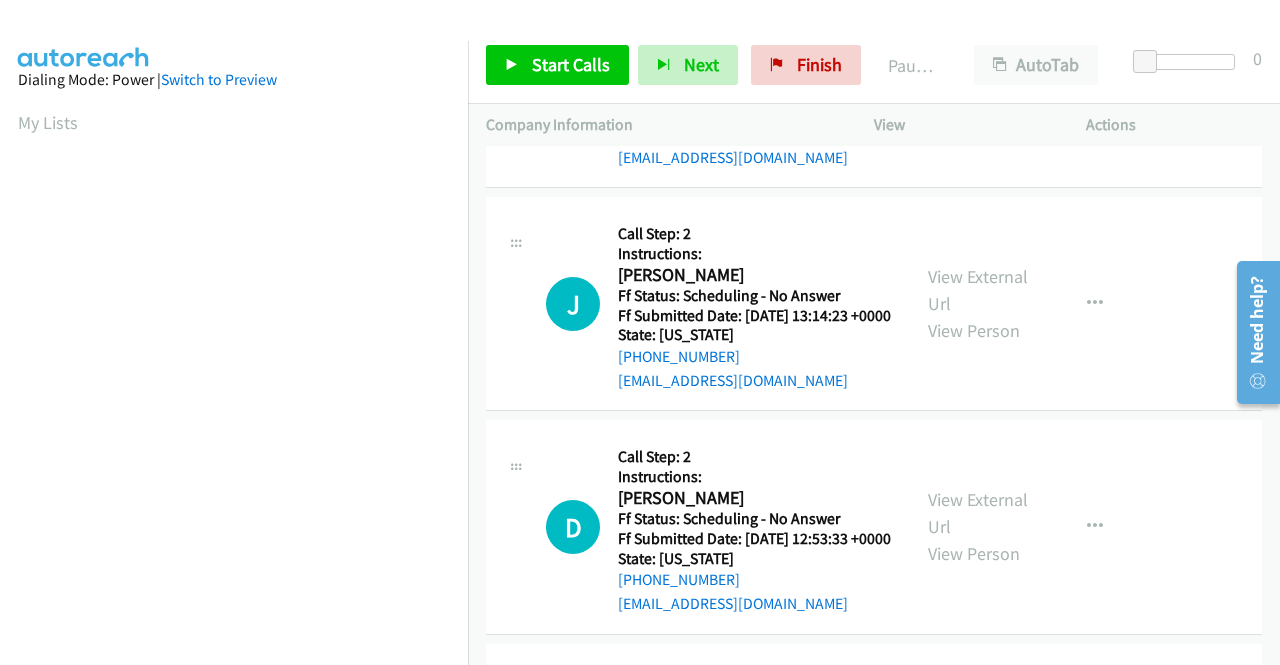 scroll, scrollTop: 400, scrollLeft: 0, axis: vertical 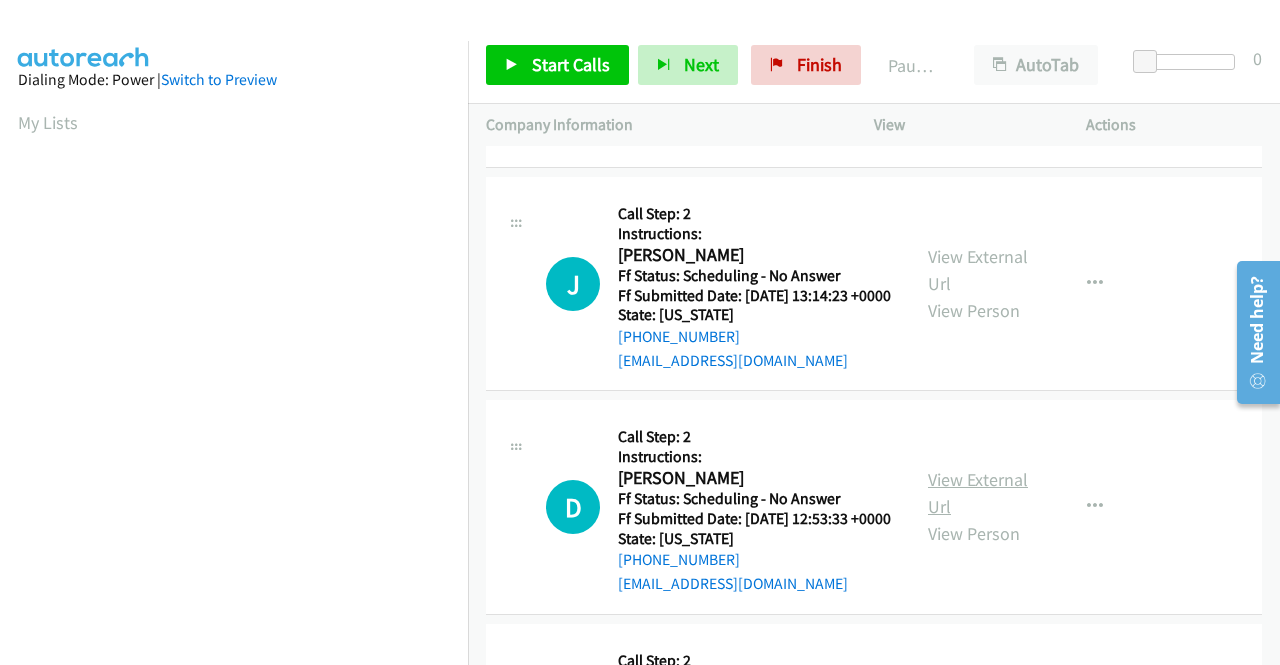 click on "View External Url" at bounding box center (978, 493) 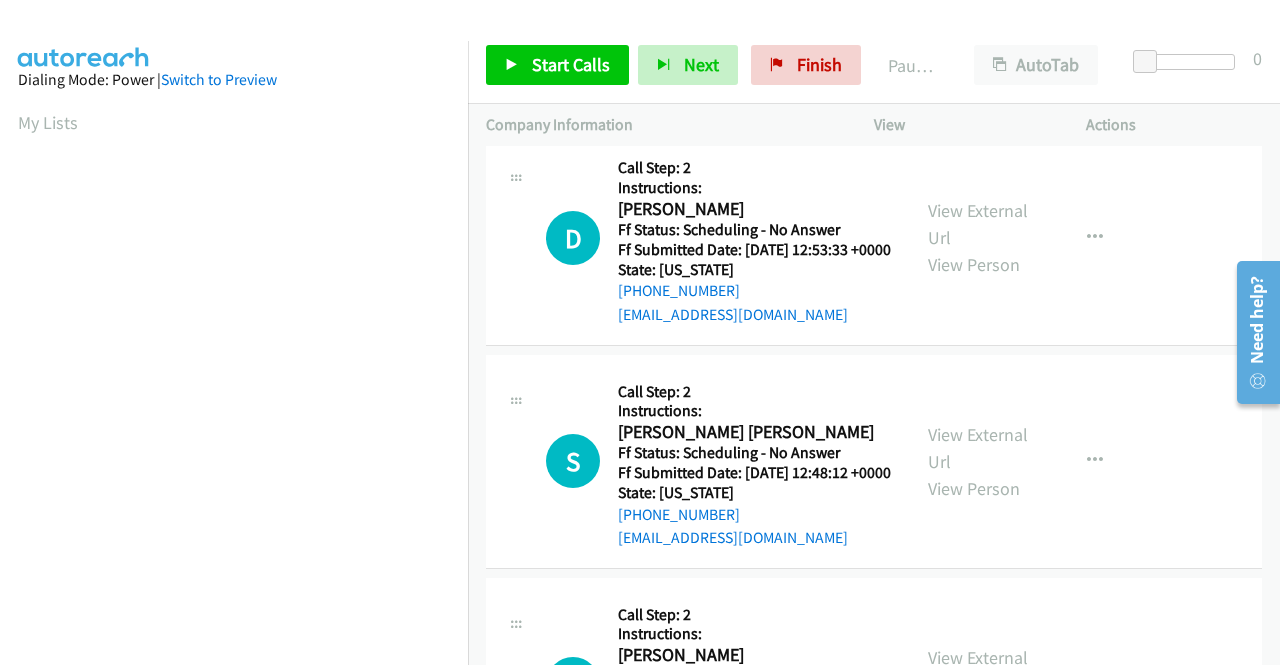 scroll, scrollTop: 700, scrollLeft: 0, axis: vertical 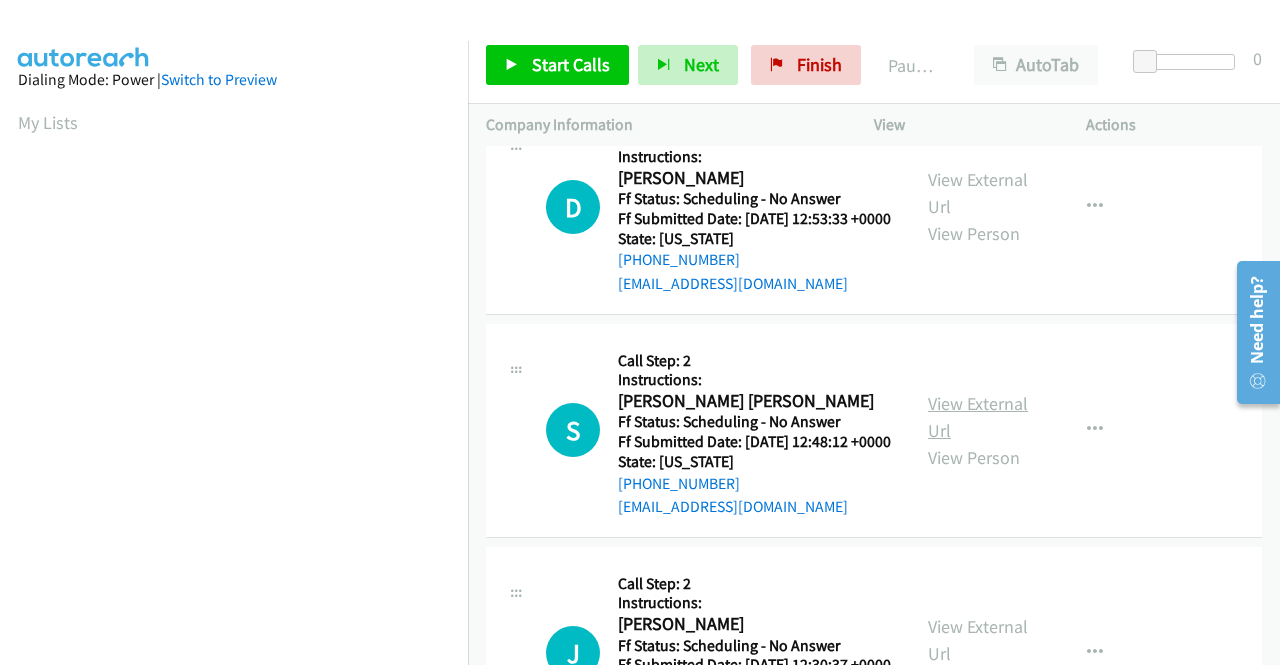 click on "View External Url" at bounding box center (978, 417) 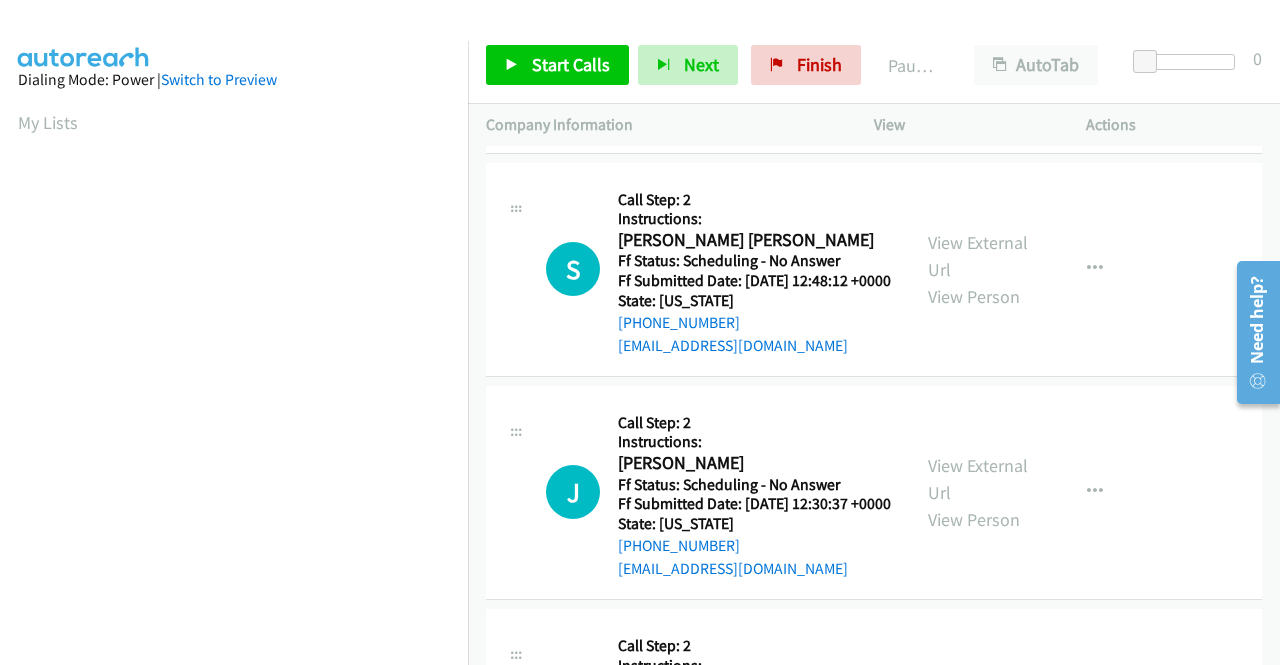scroll, scrollTop: 900, scrollLeft: 0, axis: vertical 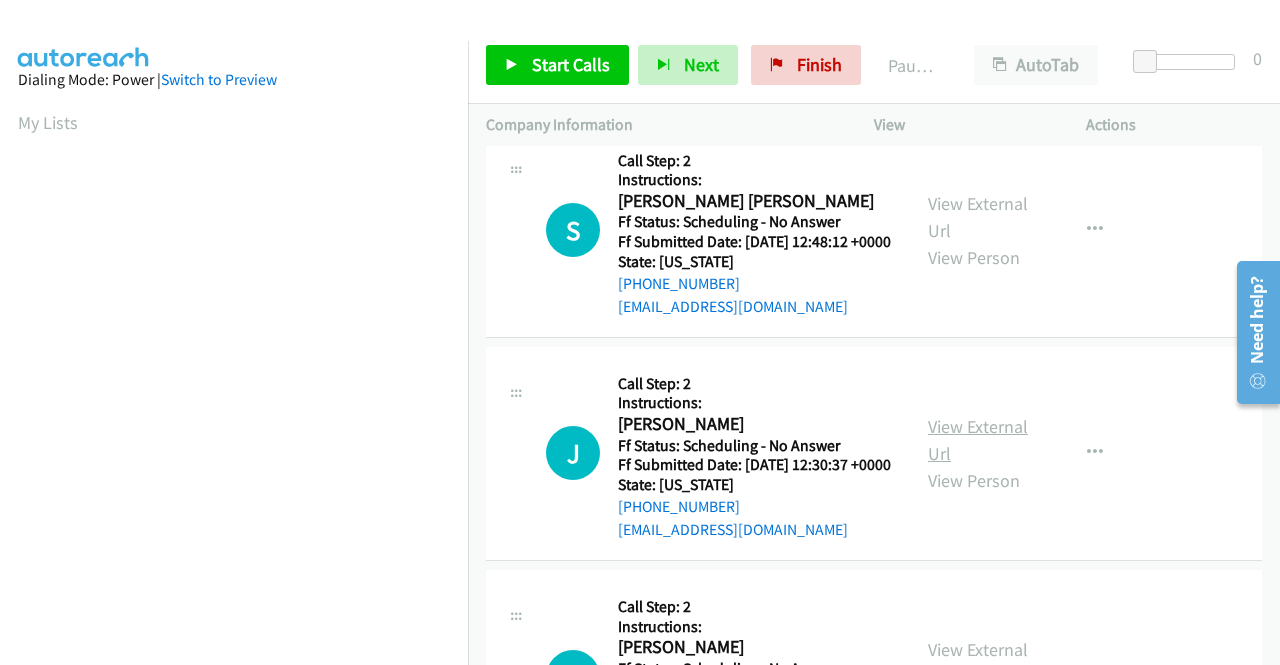 click on "View External Url" at bounding box center (978, 440) 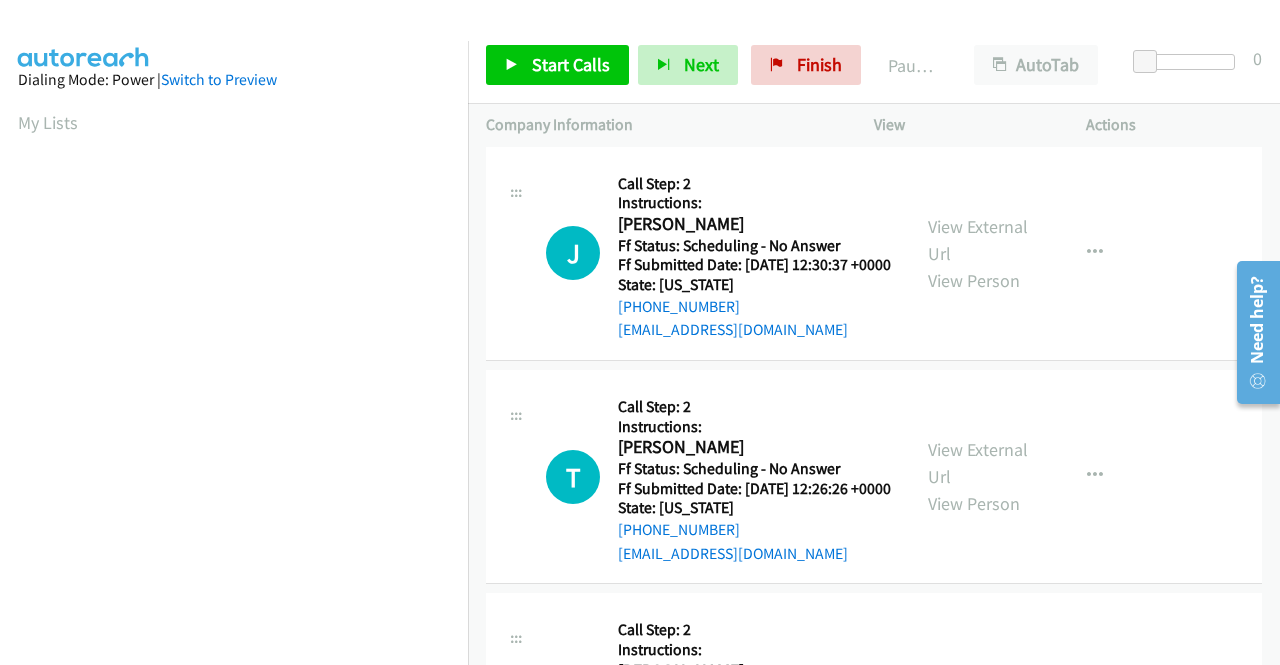 scroll, scrollTop: 1200, scrollLeft: 0, axis: vertical 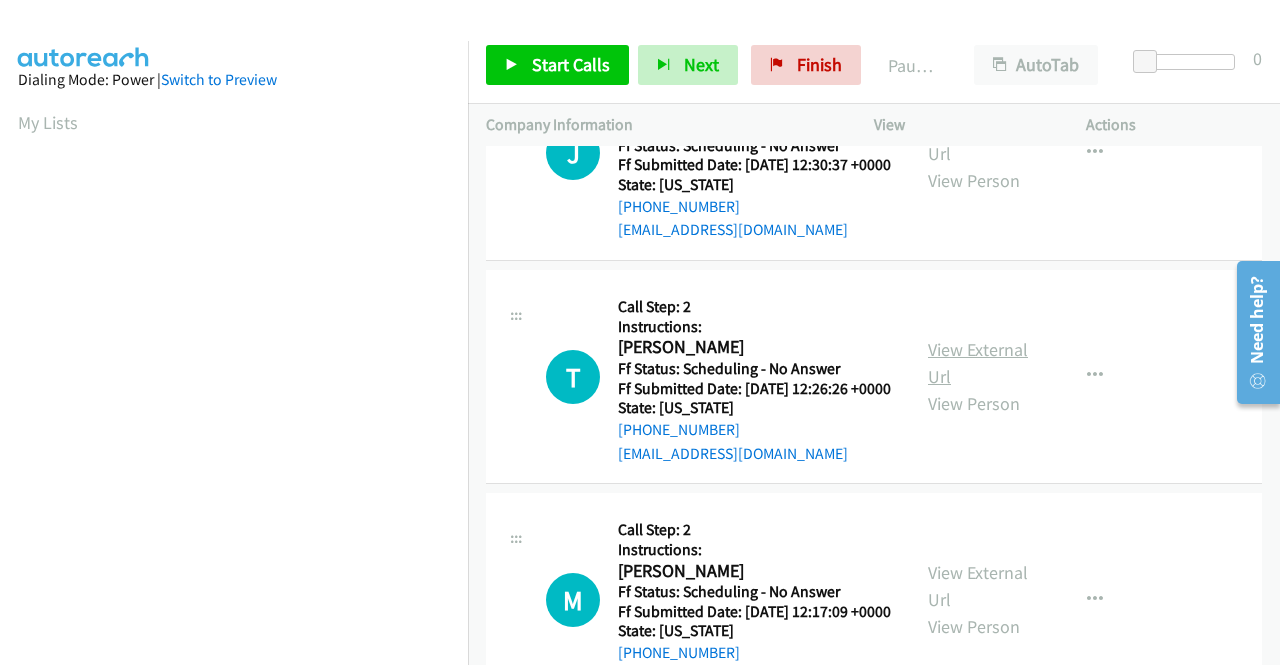 click on "View External Url" at bounding box center (978, 363) 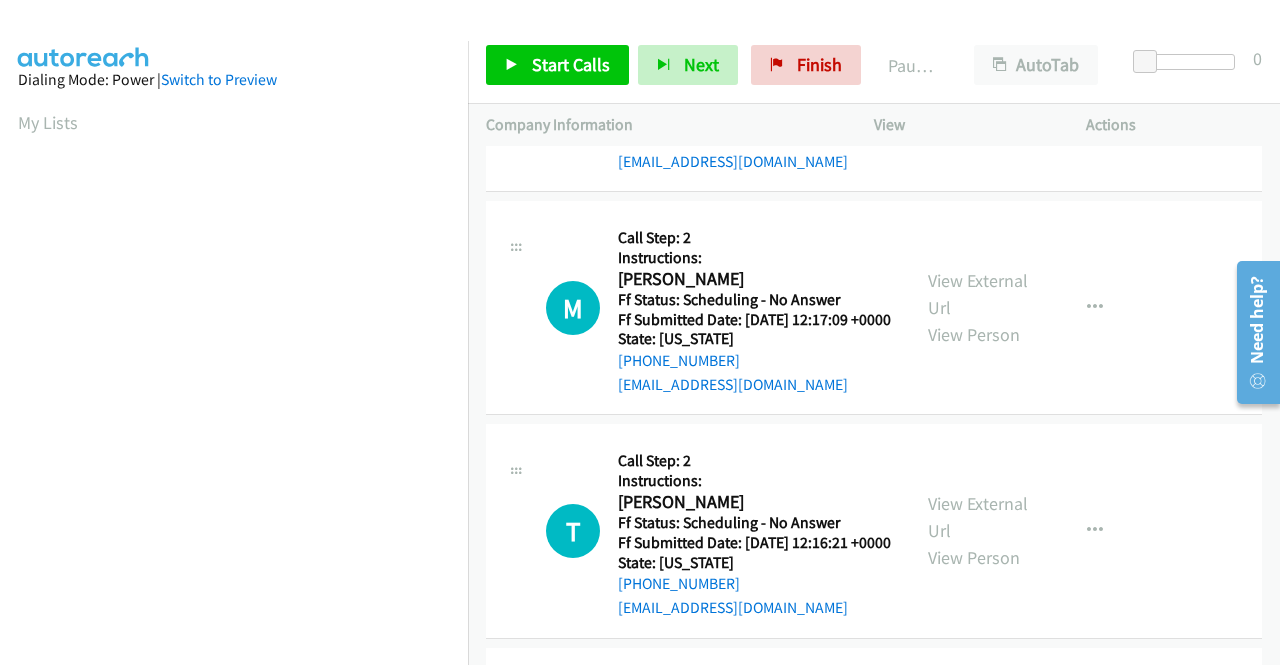 scroll, scrollTop: 1500, scrollLeft: 0, axis: vertical 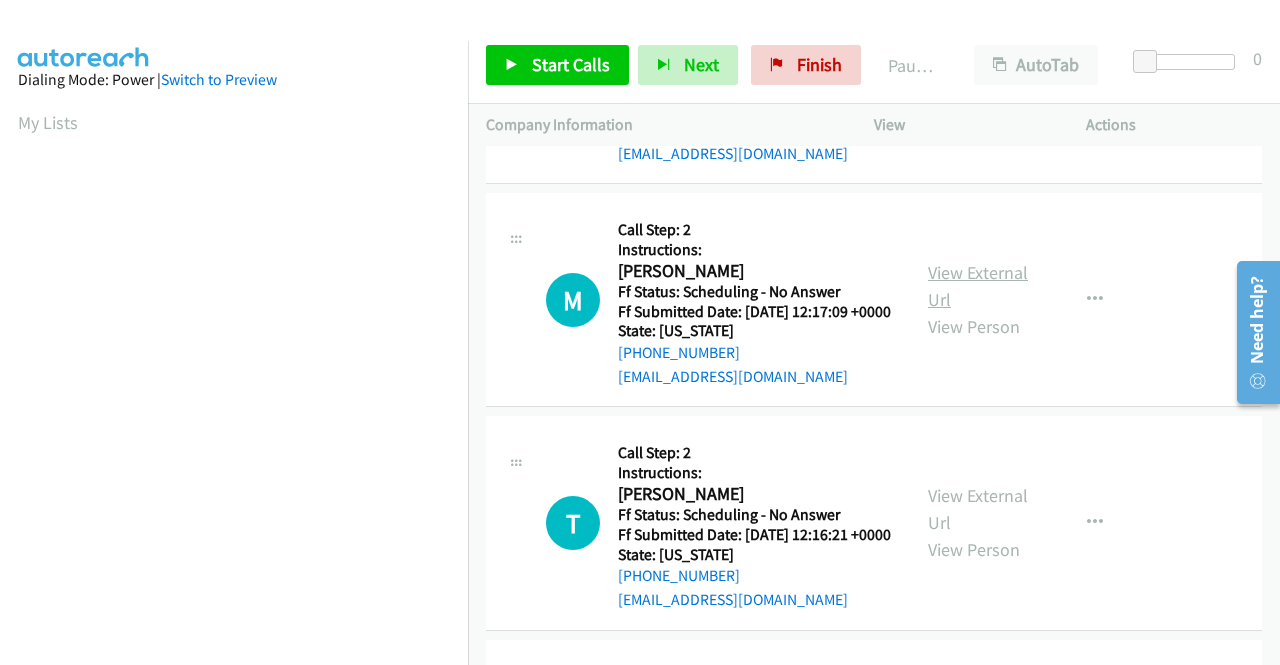 click on "View External Url" at bounding box center [978, 286] 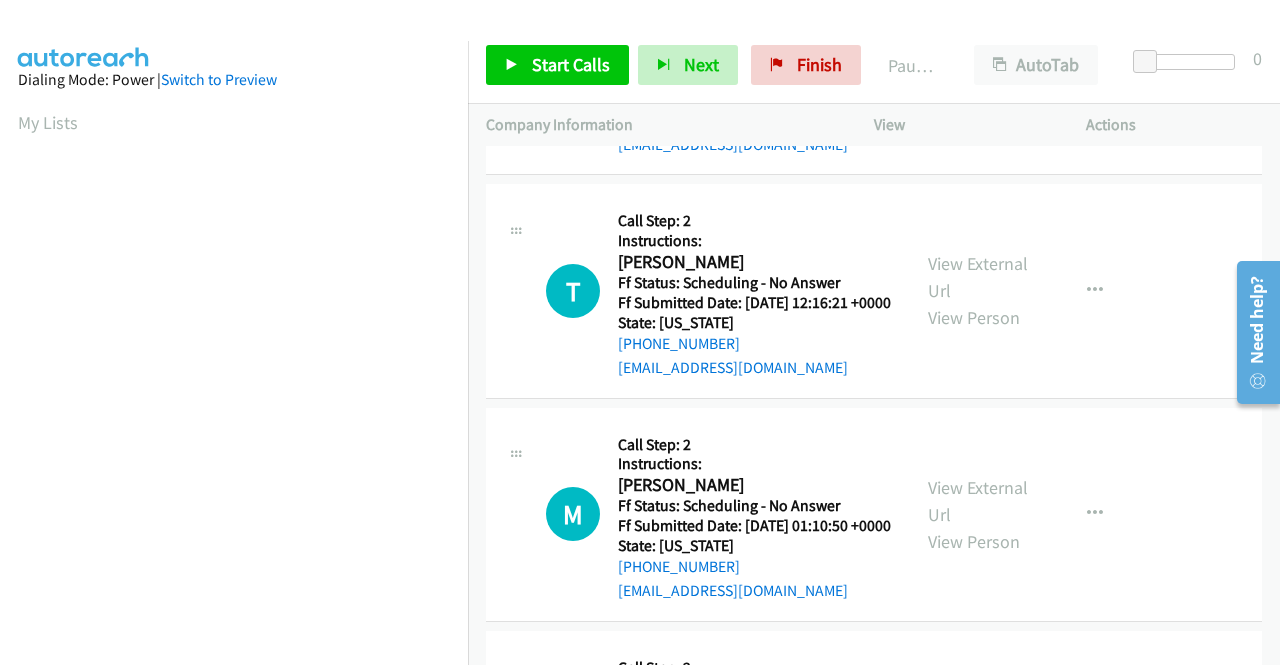 scroll, scrollTop: 1800, scrollLeft: 0, axis: vertical 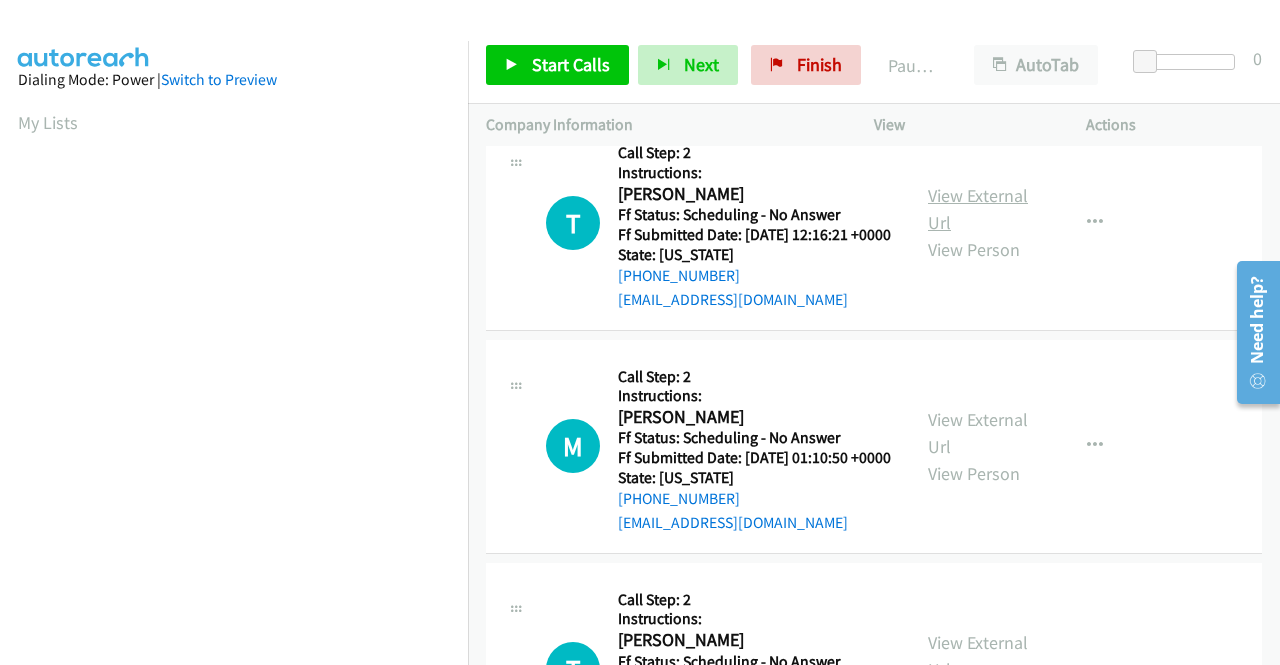 click on "View External Url" at bounding box center [978, 209] 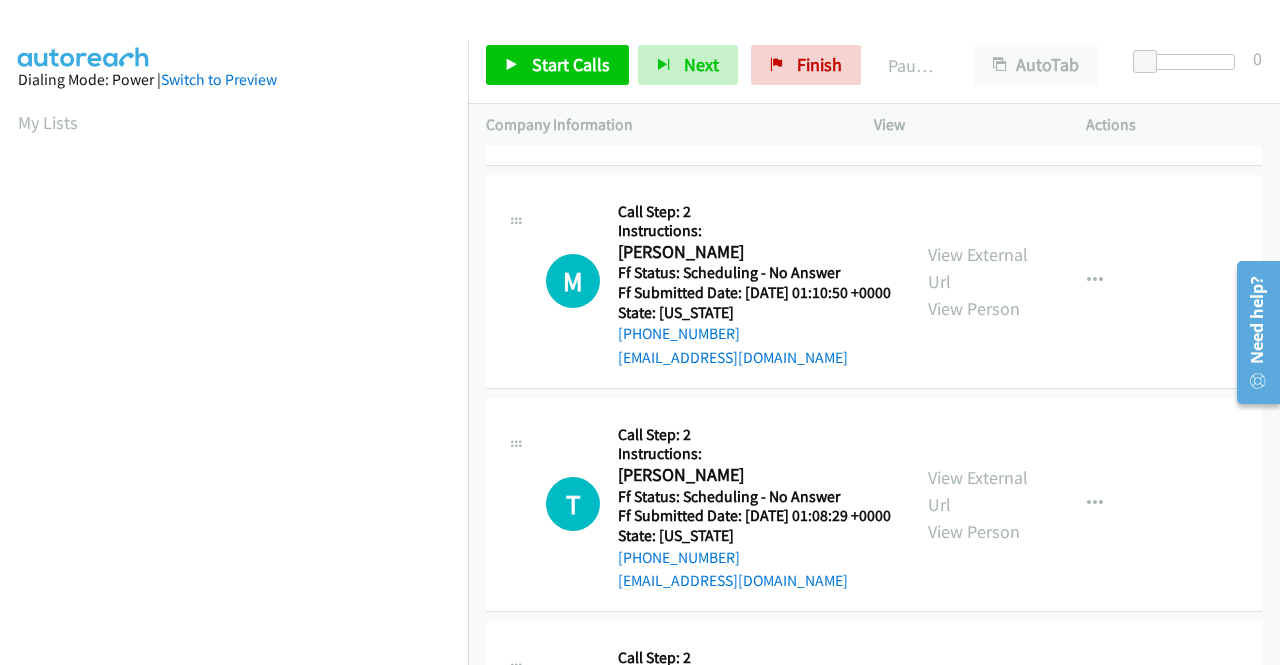 scroll, scrollTop: 2000, scrollLeft: 0, axis: vertical 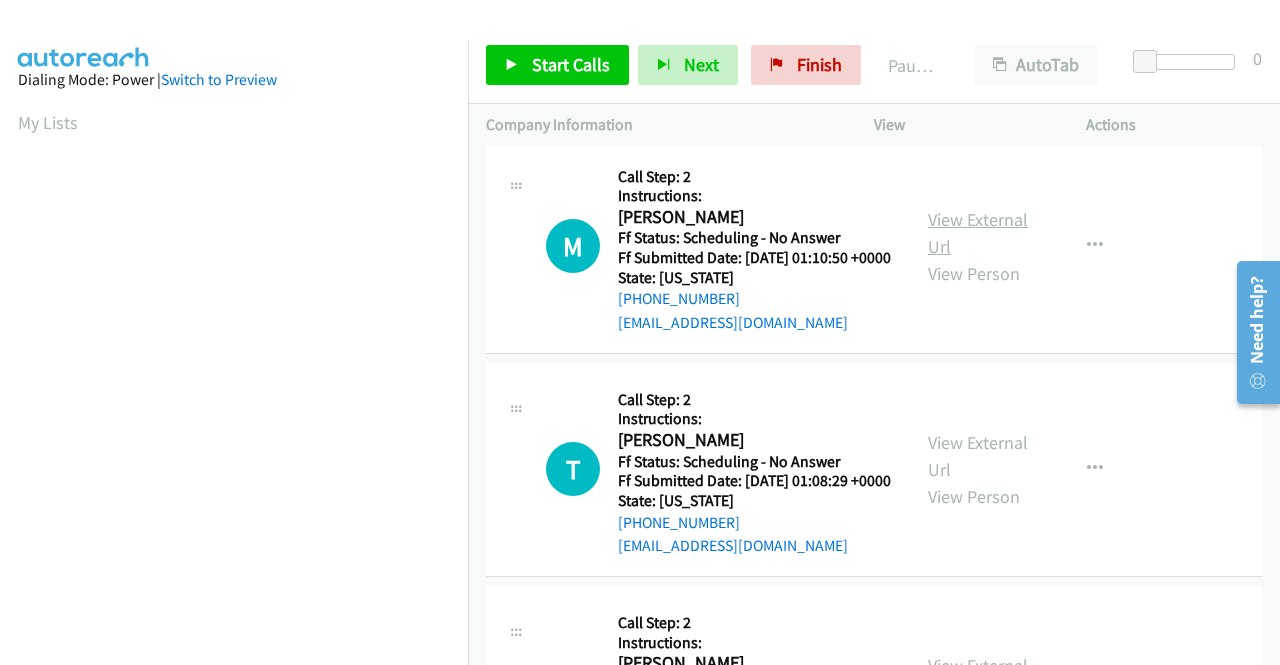 click on "View External Url" at bounding box center [978, 233] 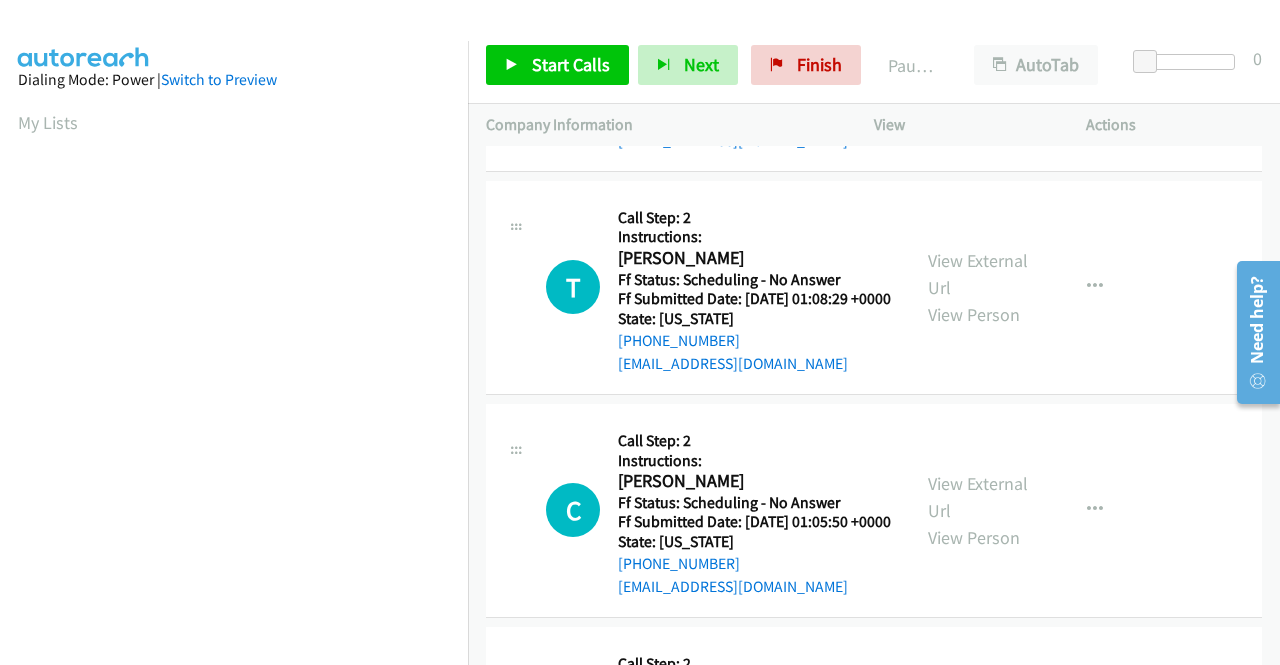 scroll, scrollTop: 2200, scrollLeft: 0, axis: vertical 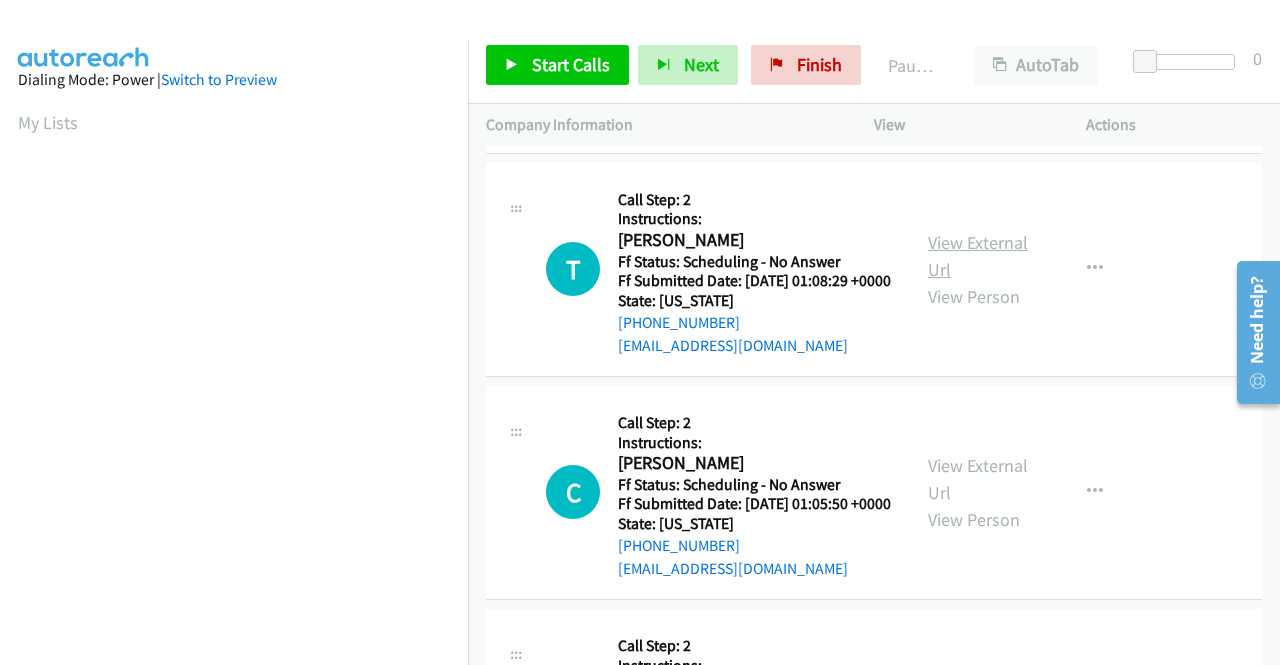 click on "View External Url" at bounding box center (978, 256) 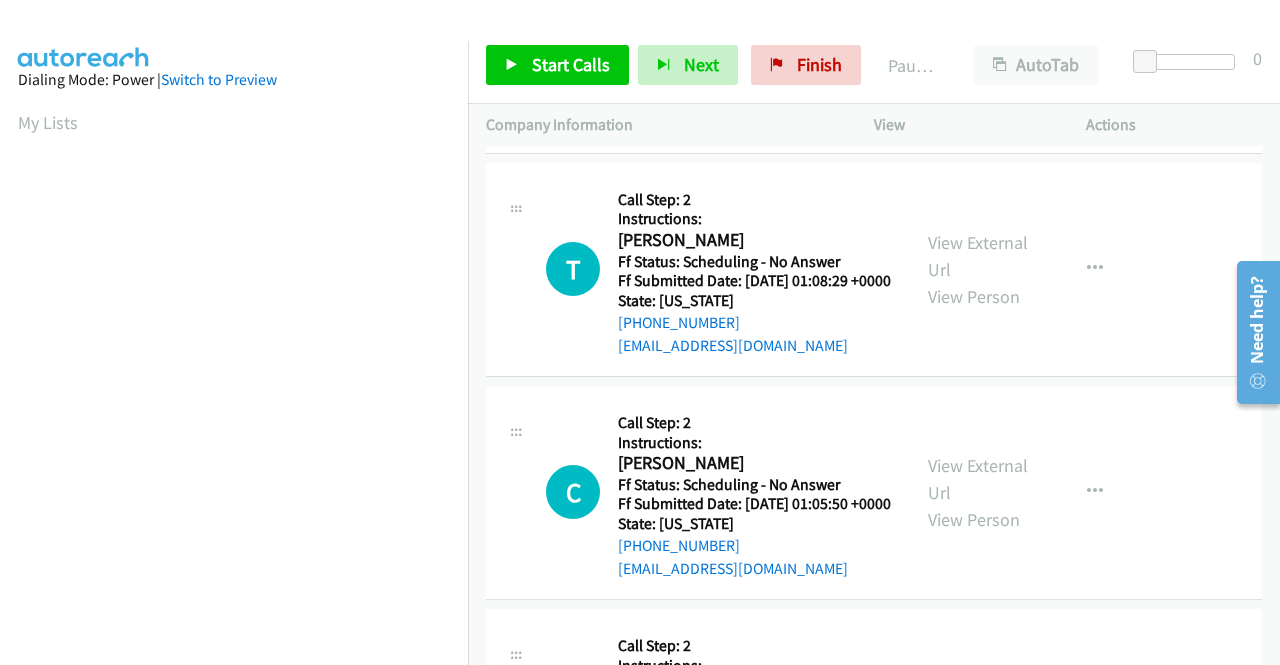 scroll, scrollTop: 2400, scrollLeft: 0, axis: vertical 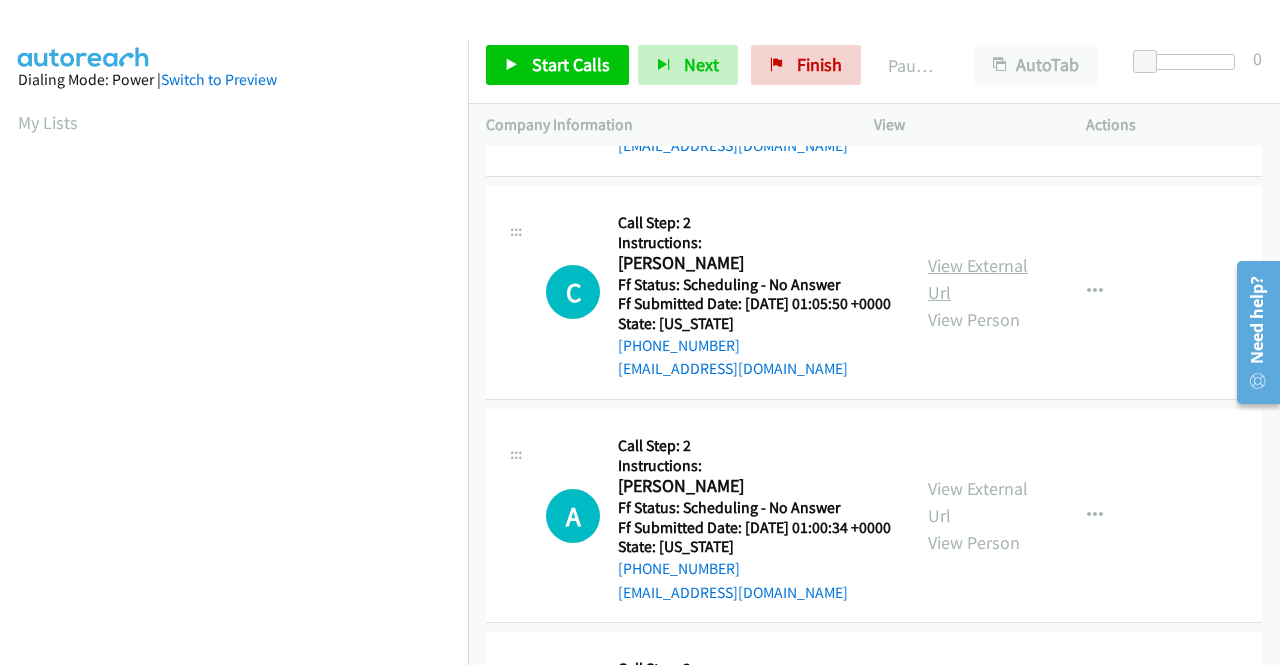 click on "View External Url" at bounding box center (978, 279) 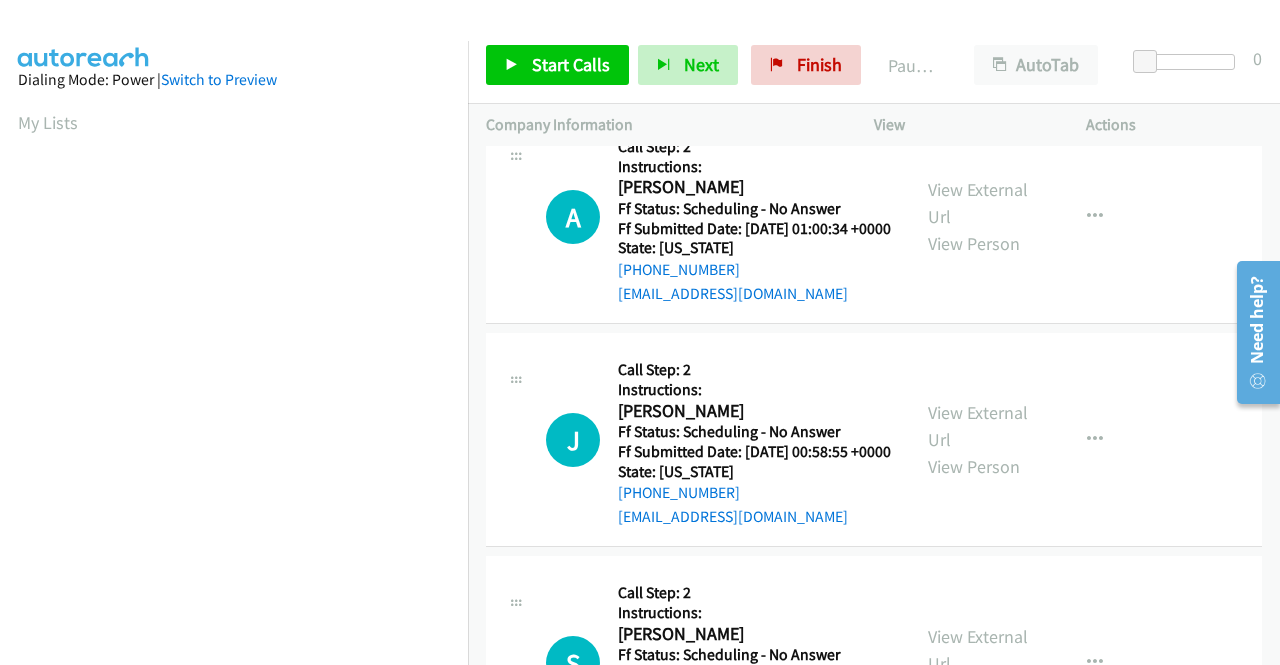 scroll, scrollTop: 2700, scrollLeft: 0, axis: vertical 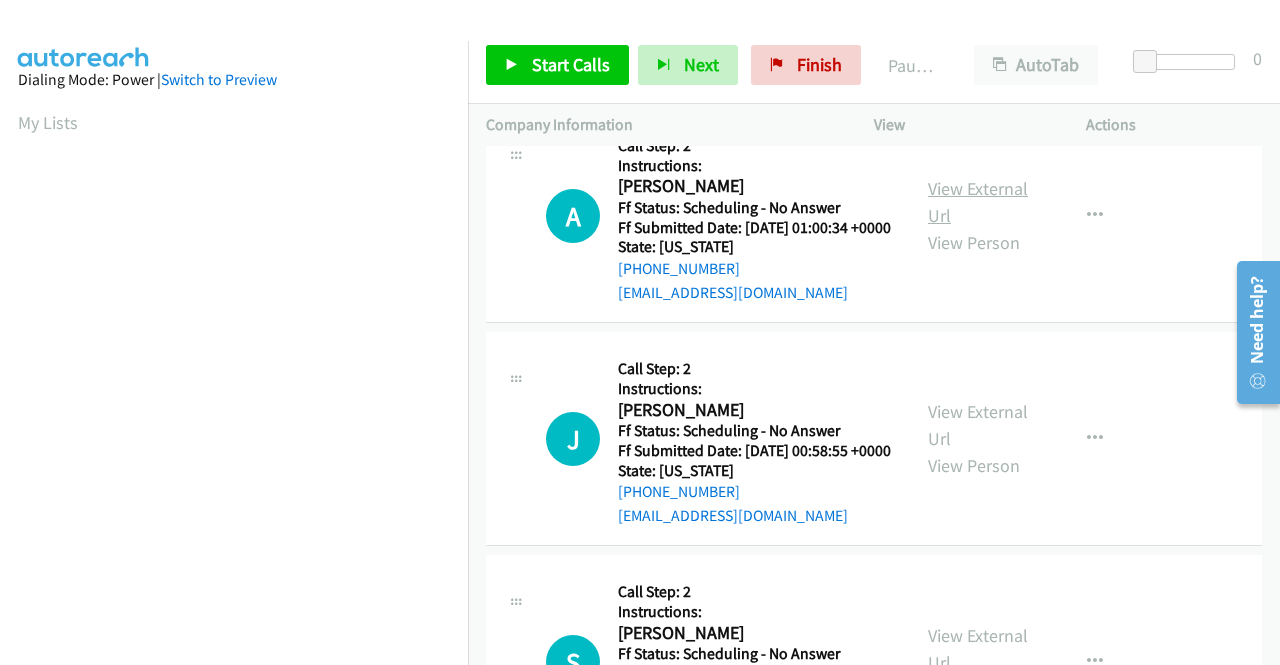 click on "View External Url" at bounding box center [978, 202] 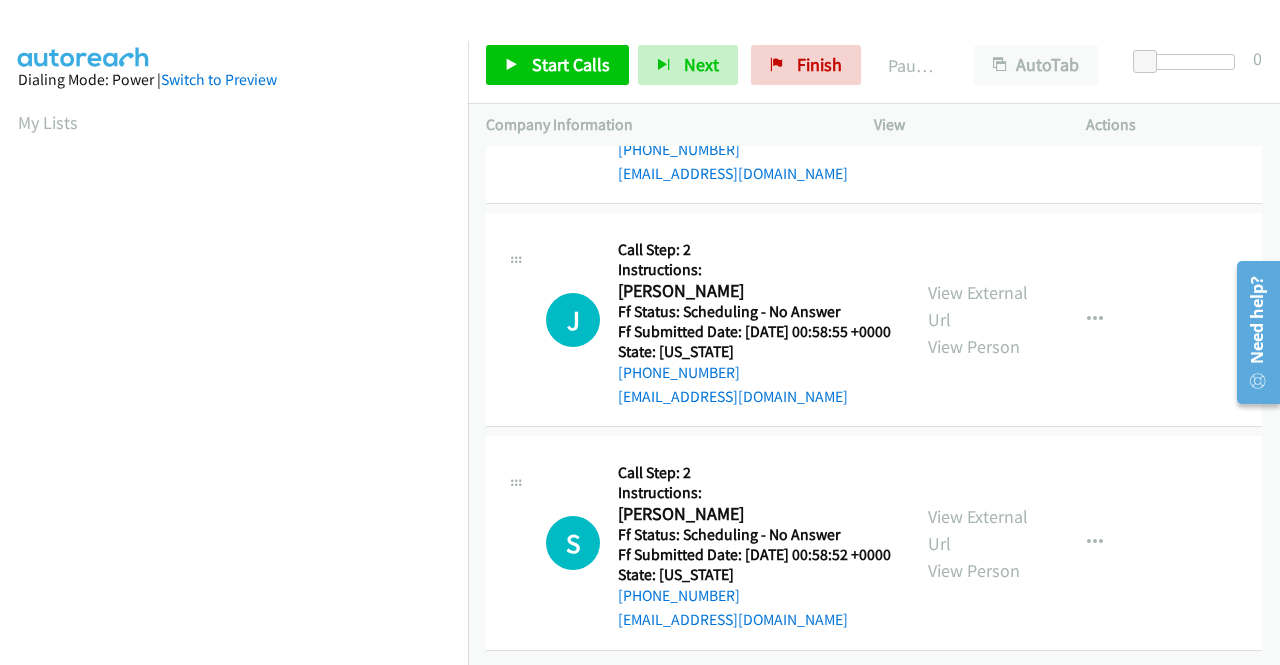scroll, scrollTop: 2900, scrollLeft: 0, axis: vertical 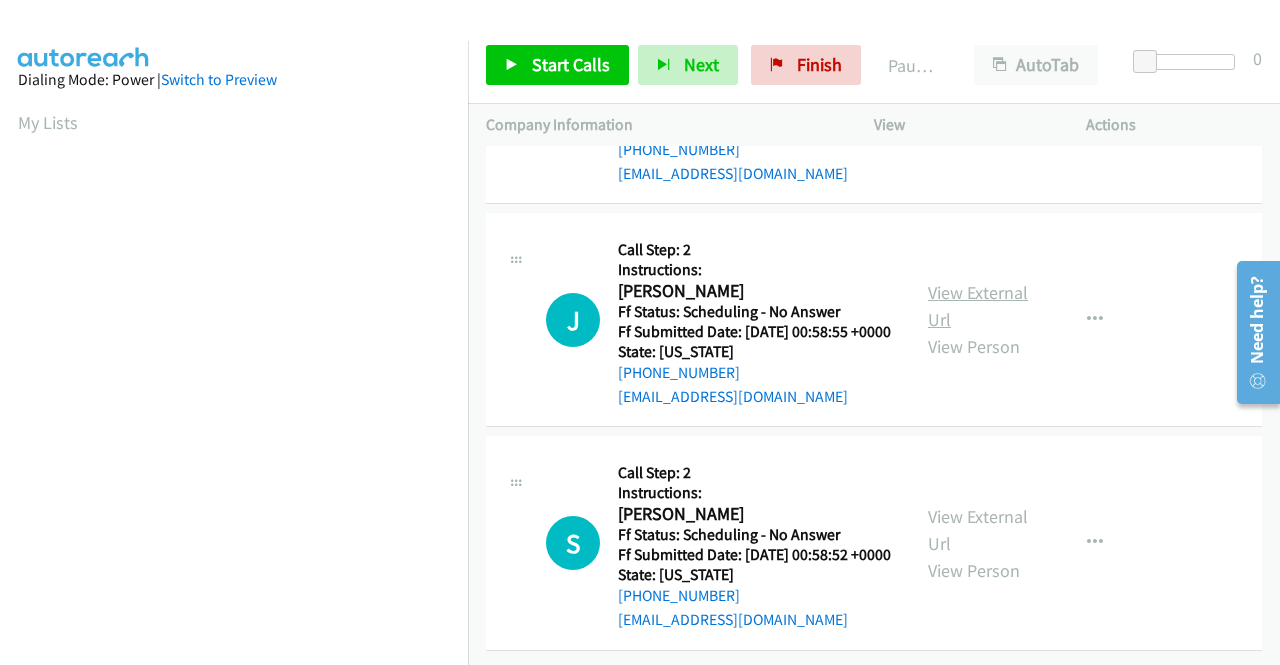 click on "View External Url" at bounding box center [978, 306] 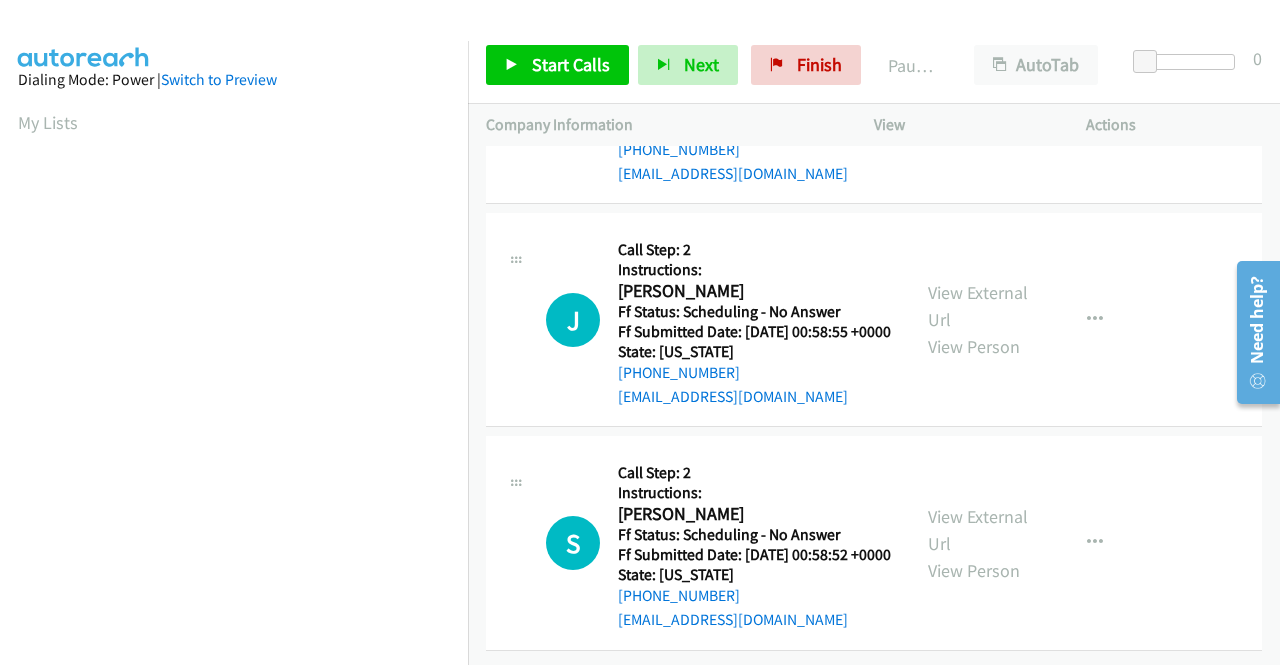scroll, scrollTop: 3124, scrollLeft: 0, axis: vertical 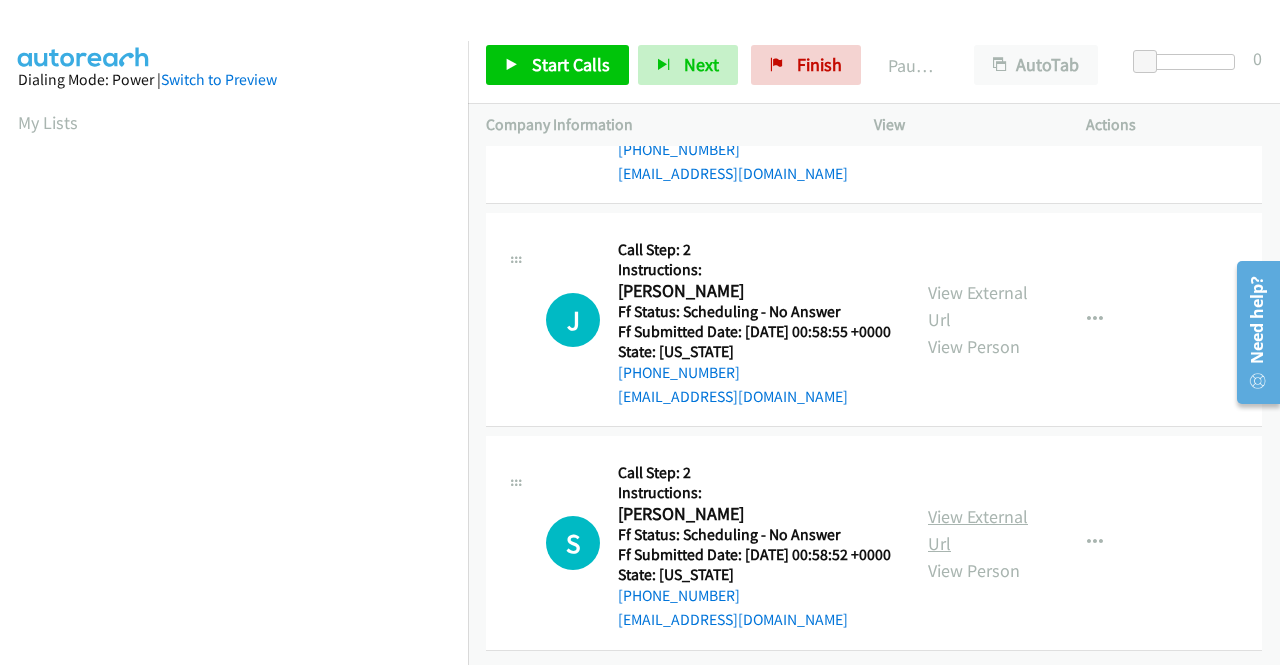 click on "View External Url" at bounding box center [978, 530] 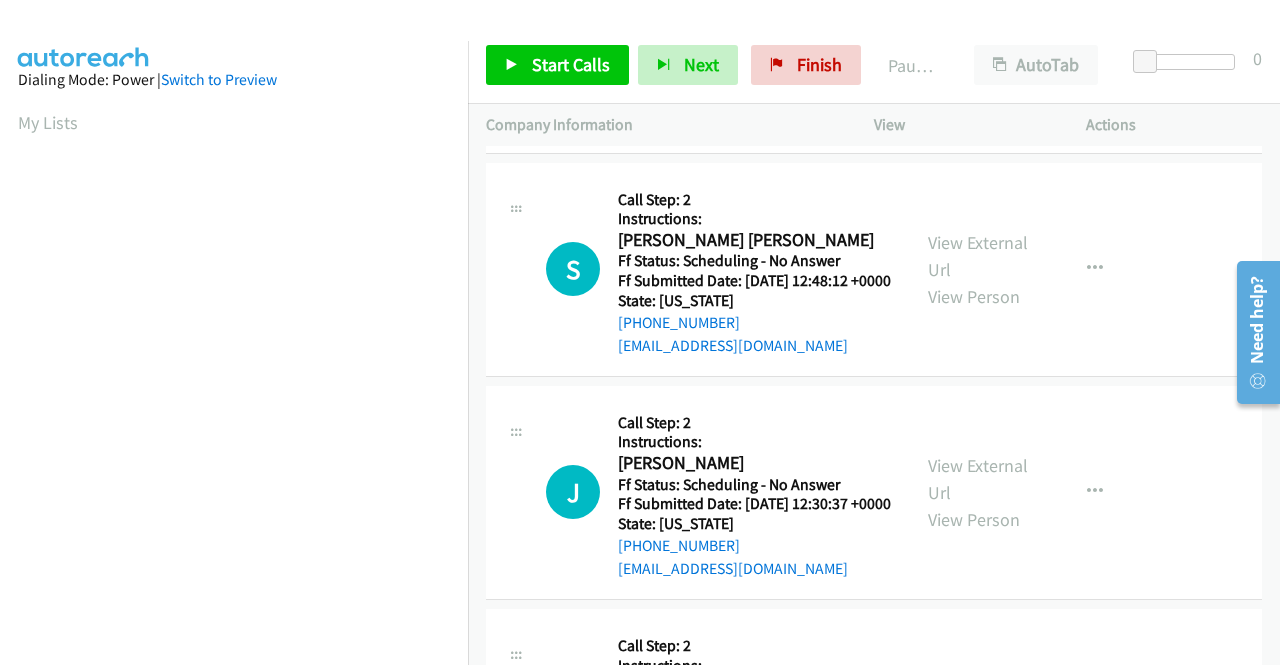 scroll, scrollTop: 0, scrollLeft: 0, axis: both 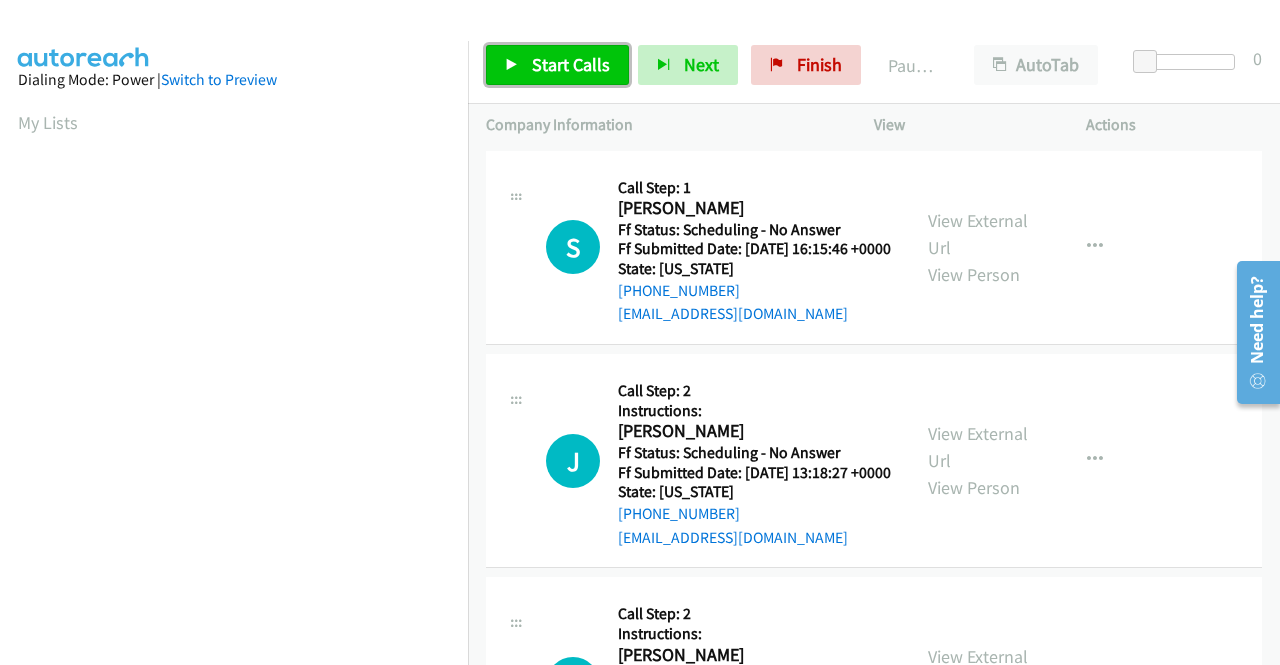 click on "Start Calls" at bounding box center (557, 65) 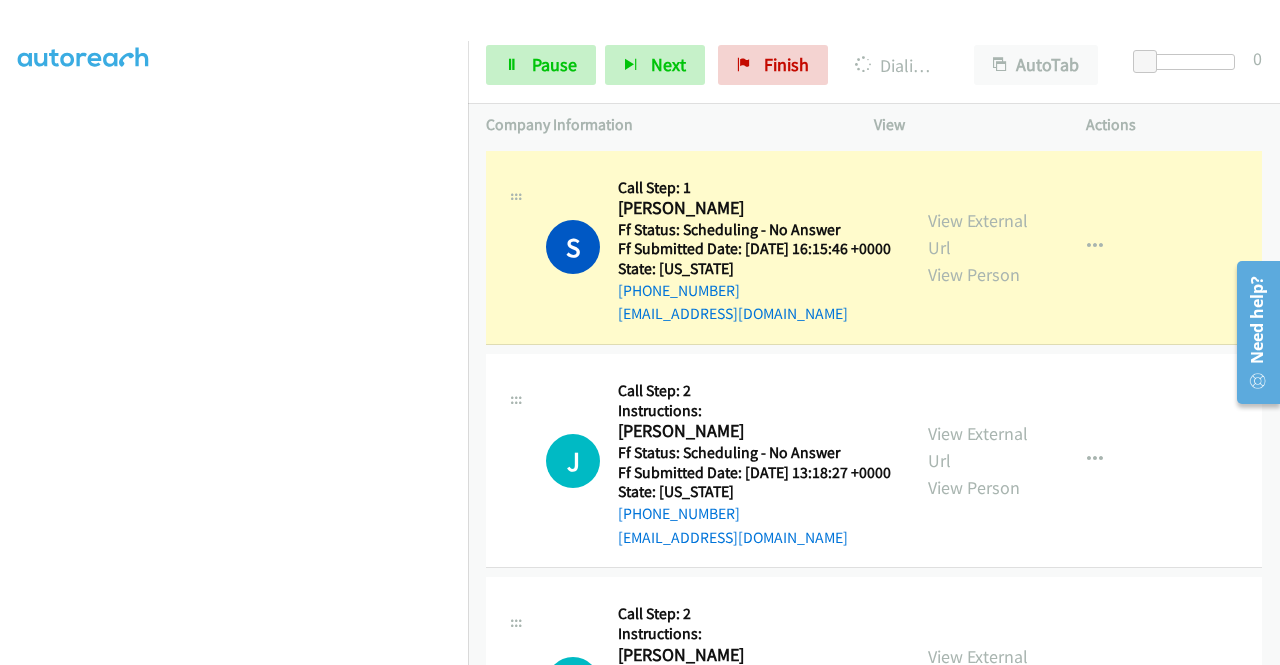 scroll, scrollTop: 456, scrollLeft: 0, axis: vertical 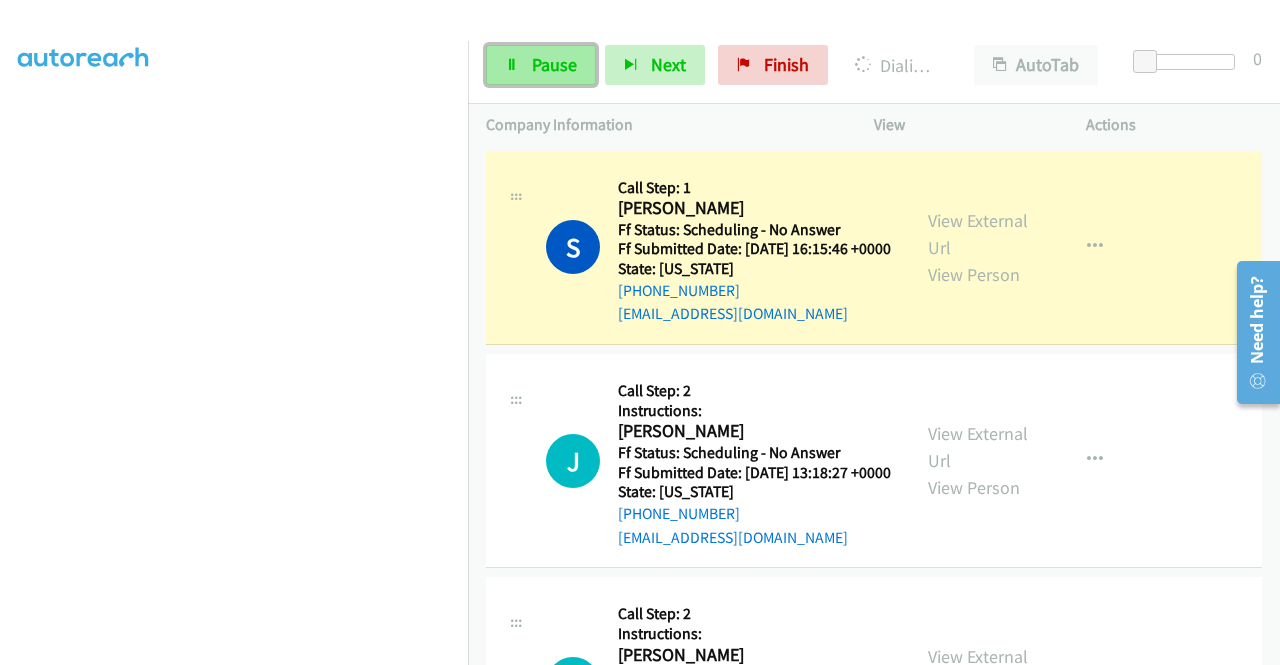 click at bounding box center (512, 66) 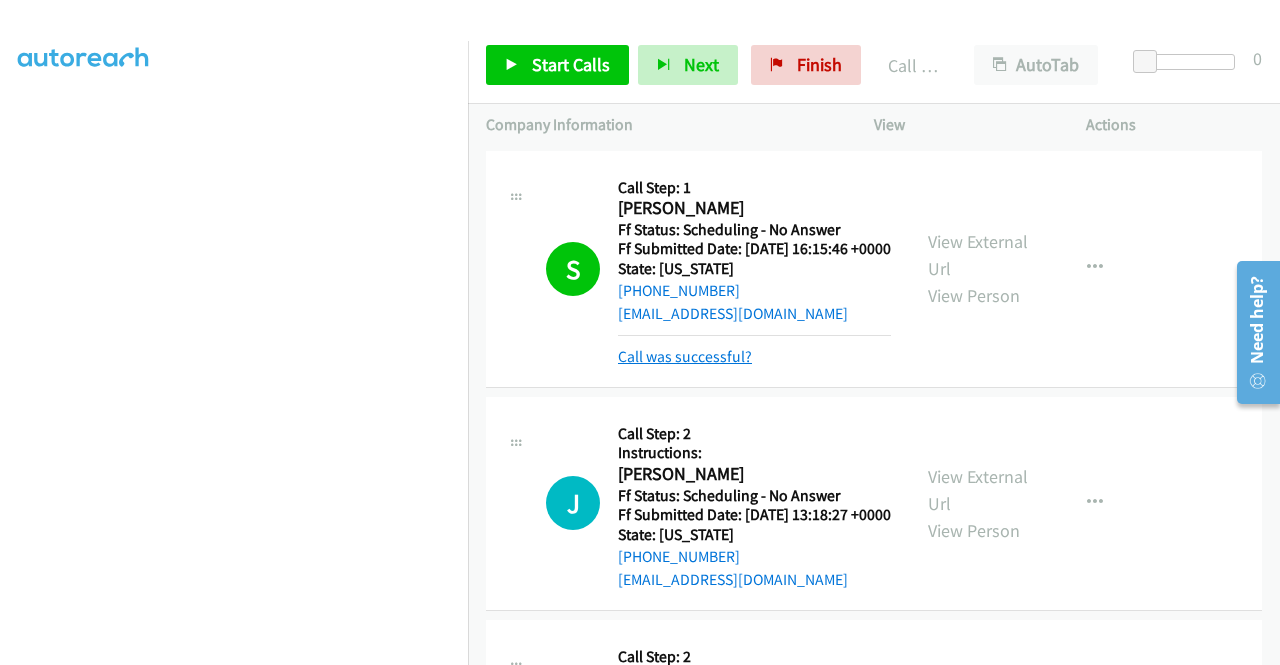 click on "Call was successful?" at bounding box center [685, 356] 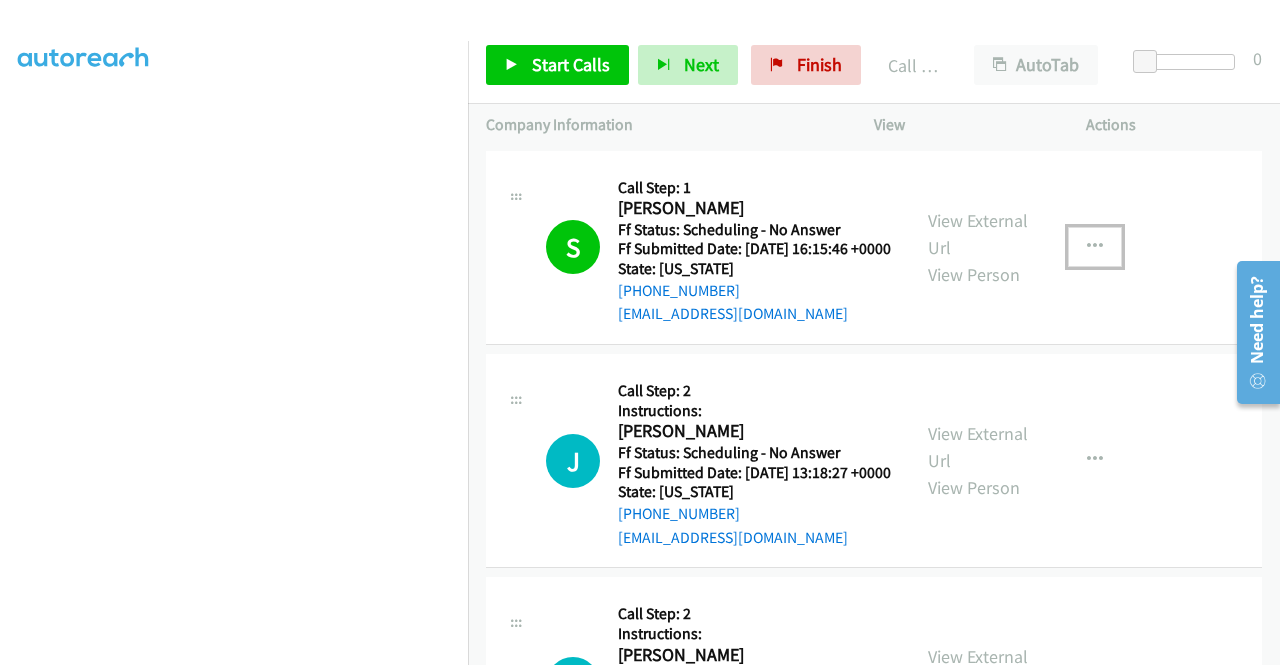 click at bounding box center (1095, 247) 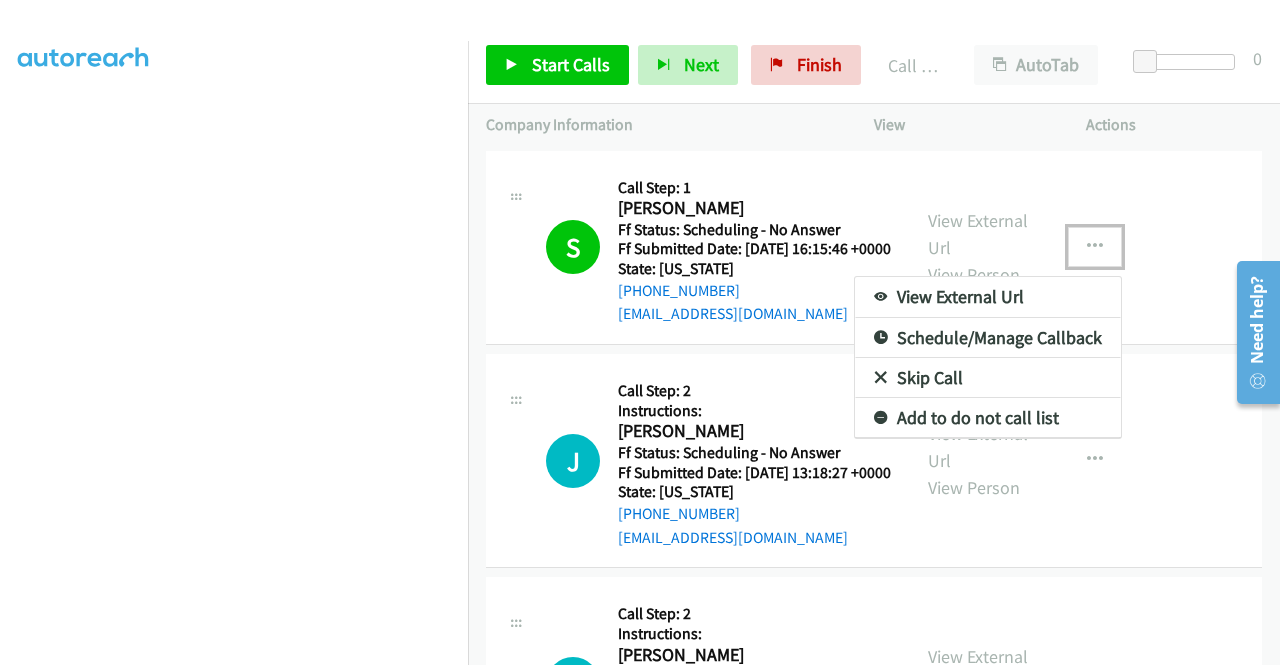 click on "Add to do not call list" at bounding box center [988, 418] 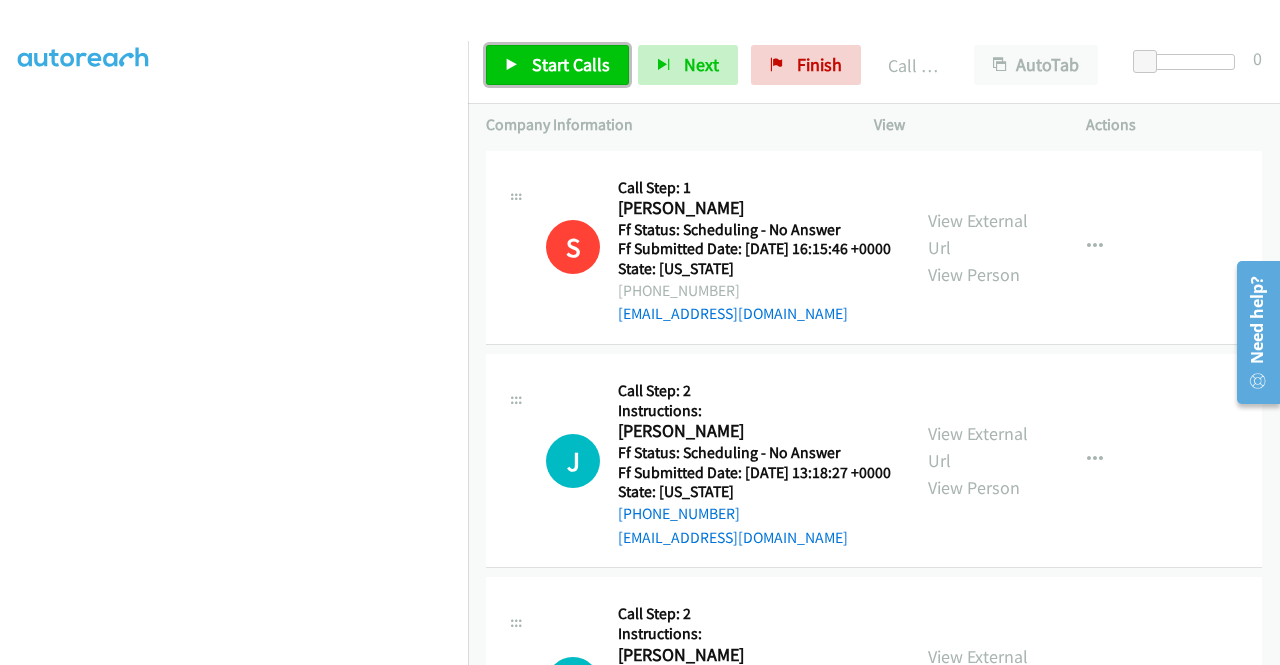 click on "Start Calls" at bounding box center [557, 65] 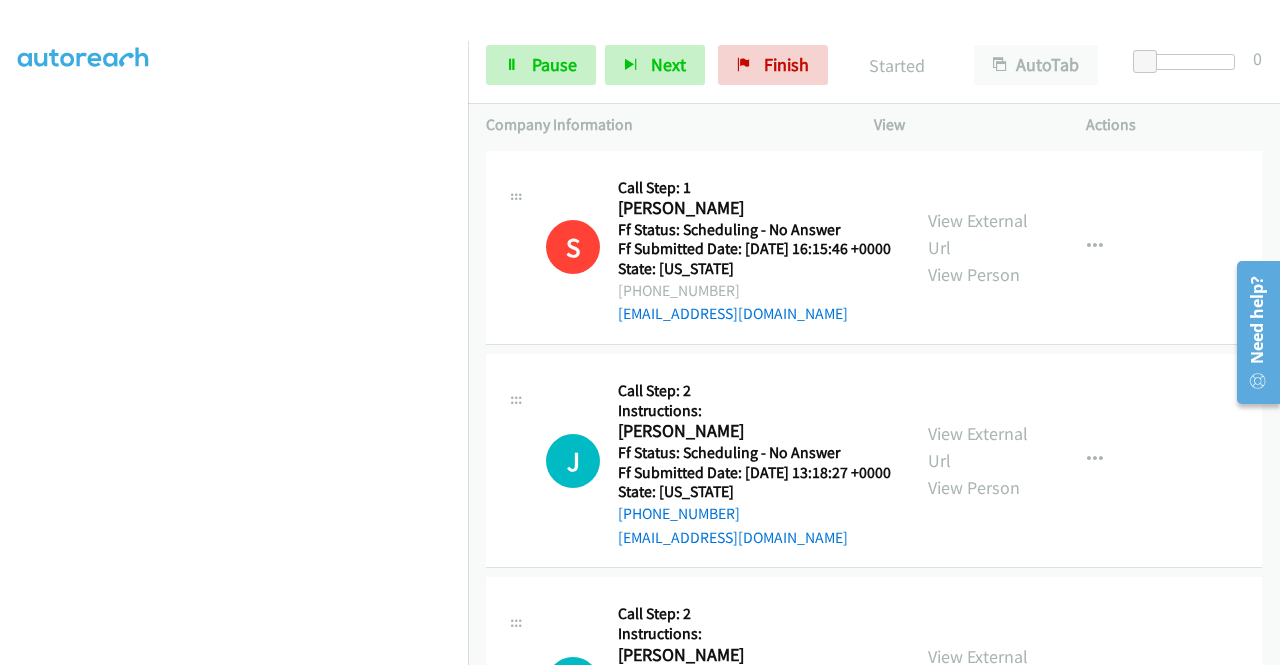 scroll, scrollTop: 356, scrollLeft: 0, axis: vertical 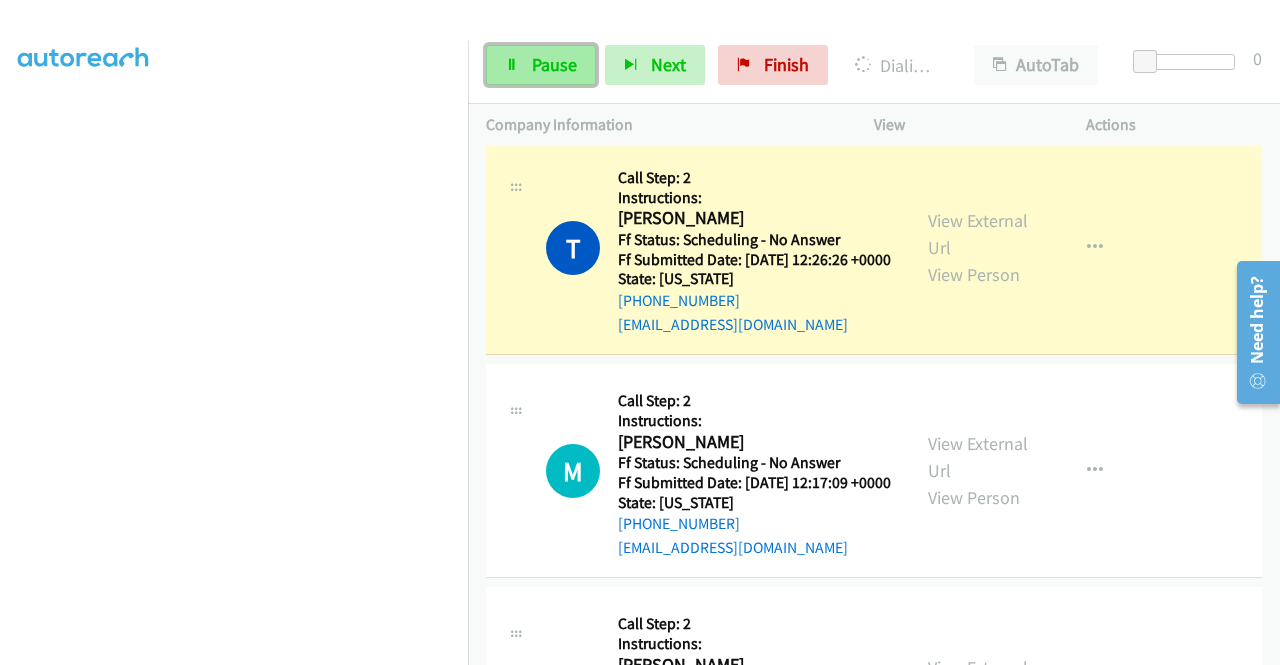 click on "Pause" at bounding box center [541, 65] 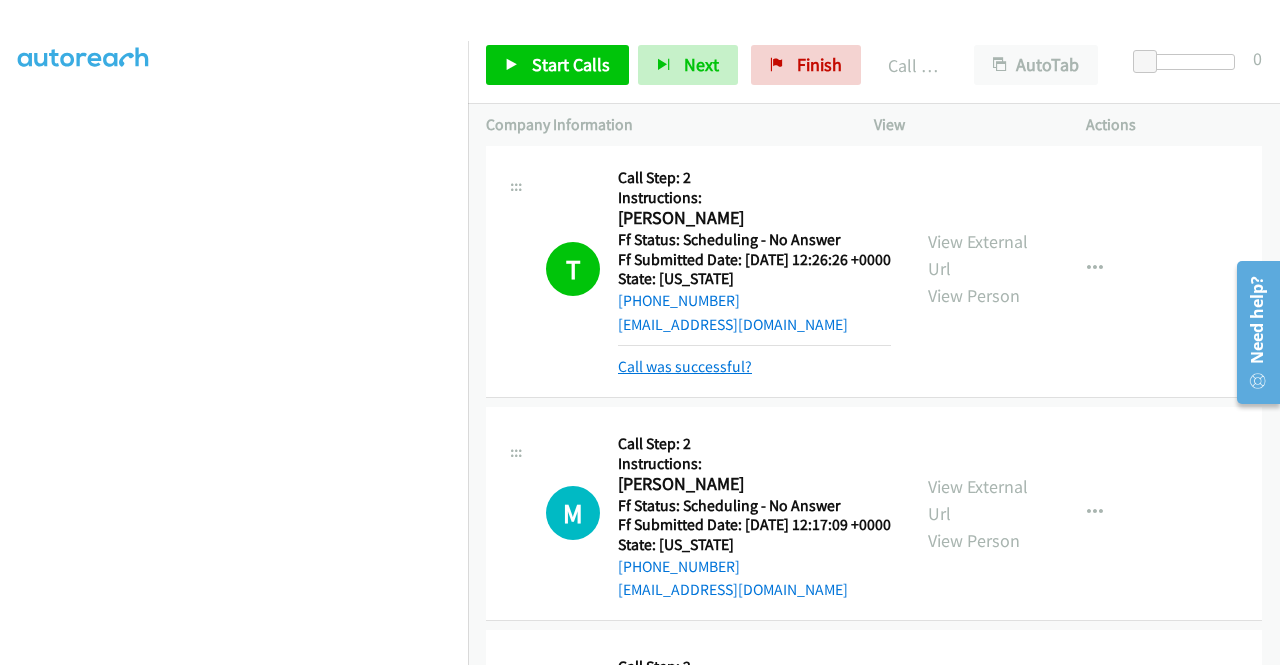click on "Call was successful?" at bounding box center (685, 366) 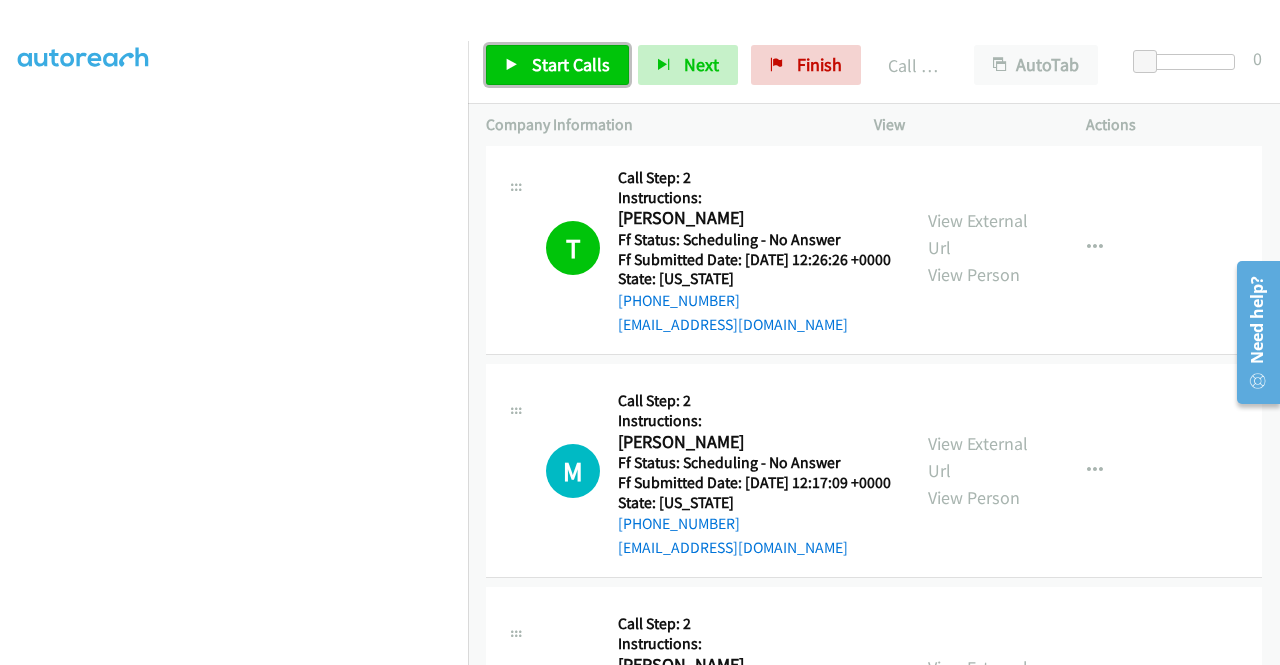 click on "Start Calls" at bounding box center [557, 65] 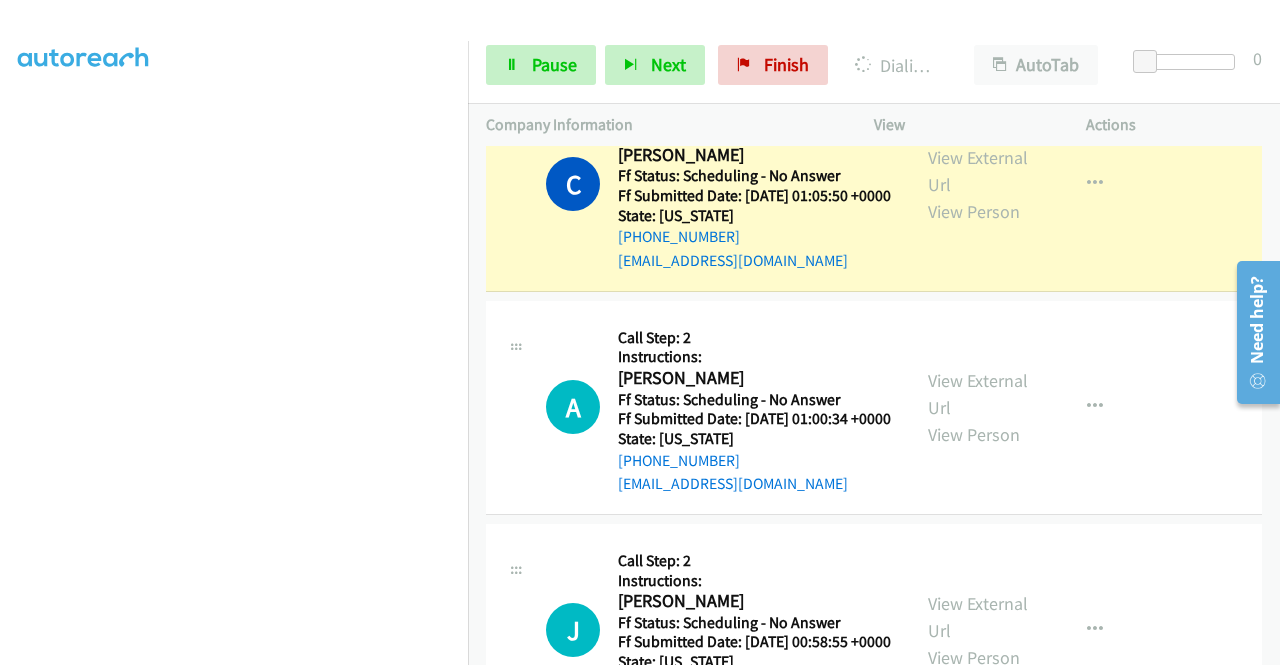 scroll, scrollTop: 2942, scrollLeft: 0, axis: vertical 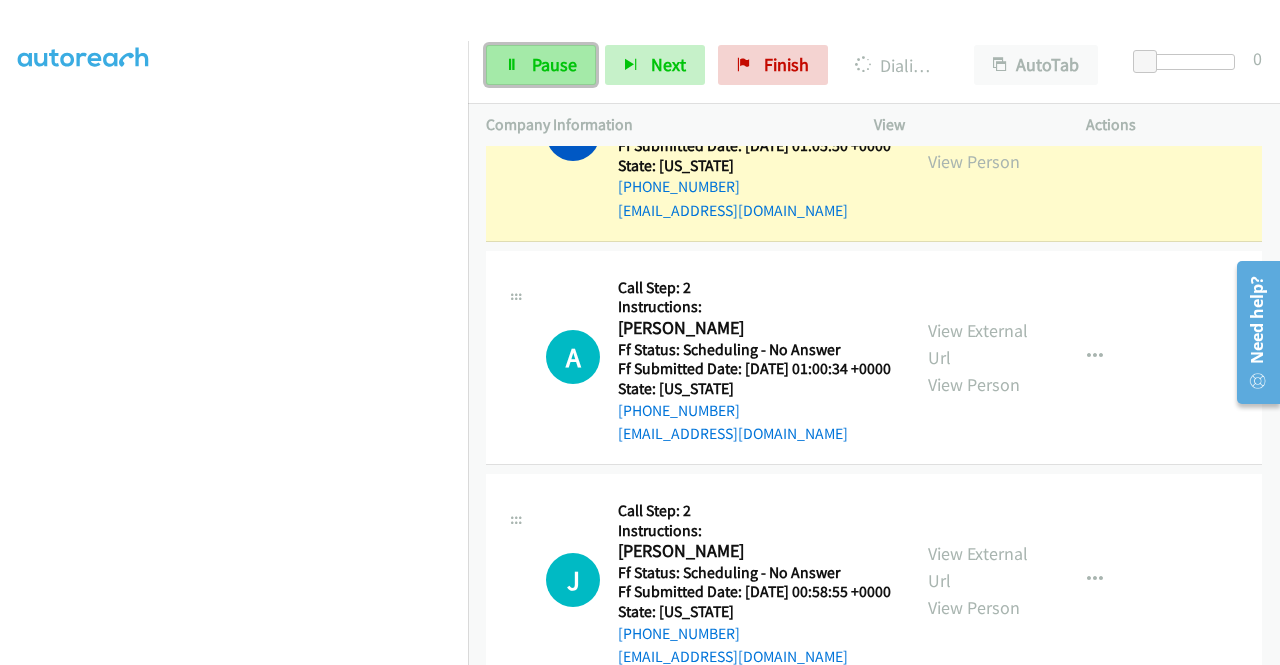 click on "Pause" at bounding box center (554, 64) 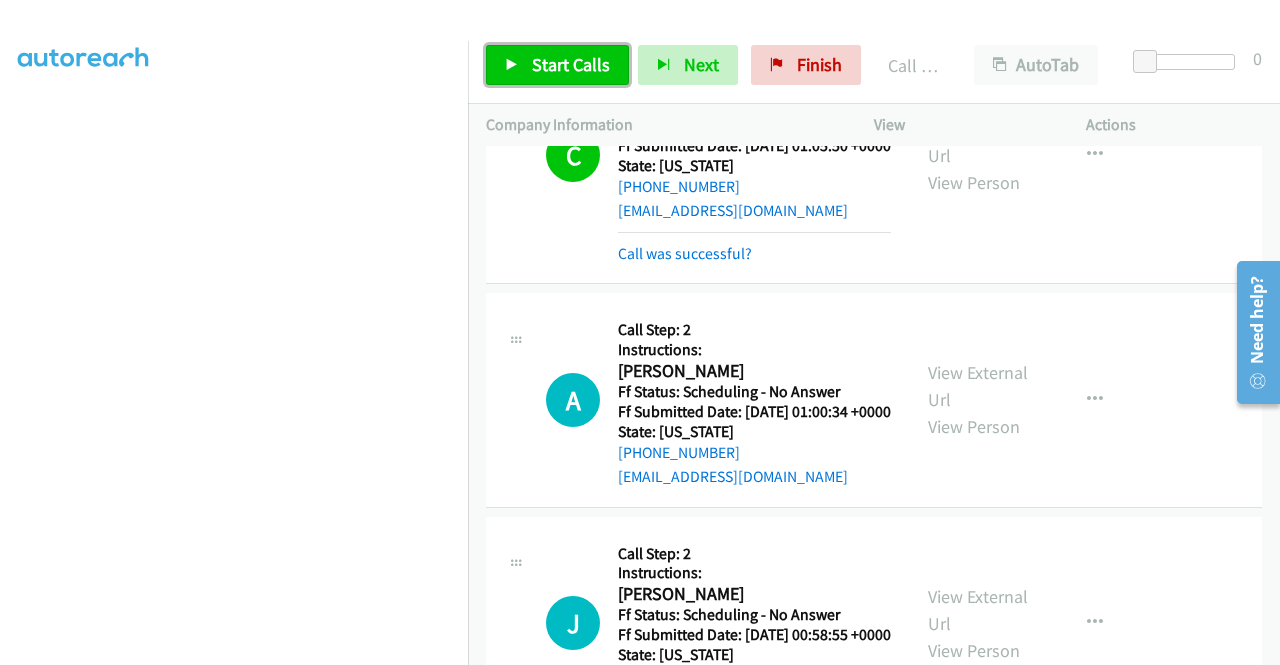 click on "Start Calls" at bounding box center [571, 64] 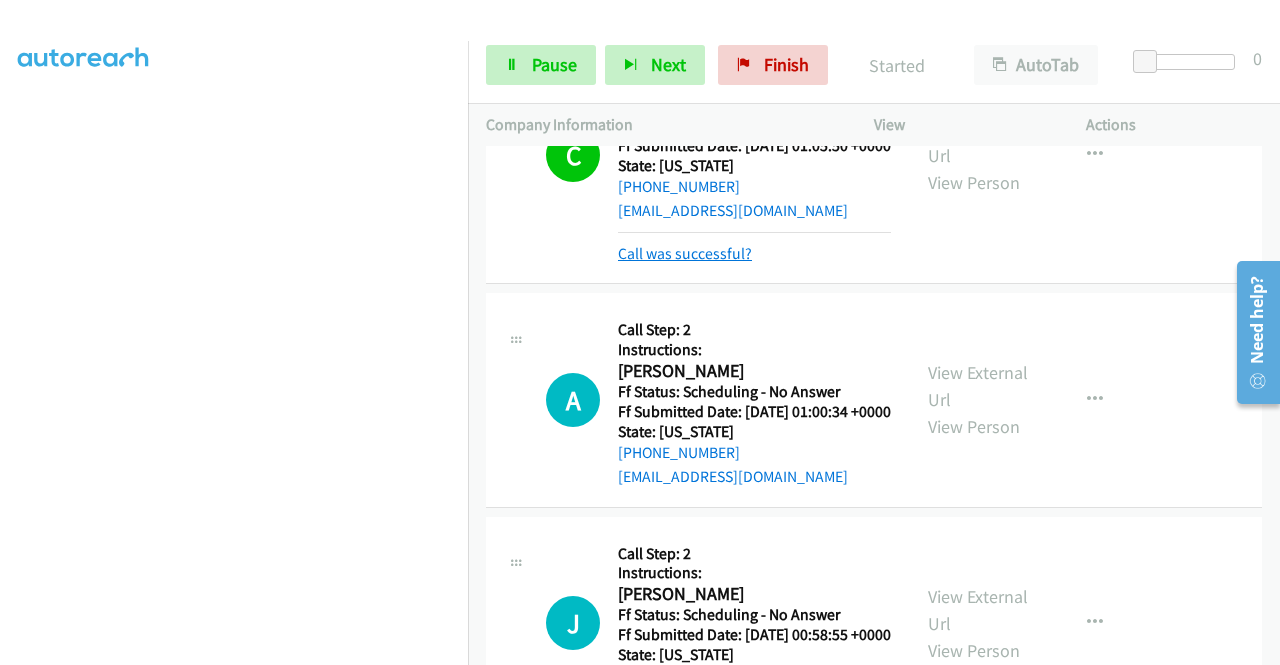 click on "Call was successful?" at bounding box center (685, 253) 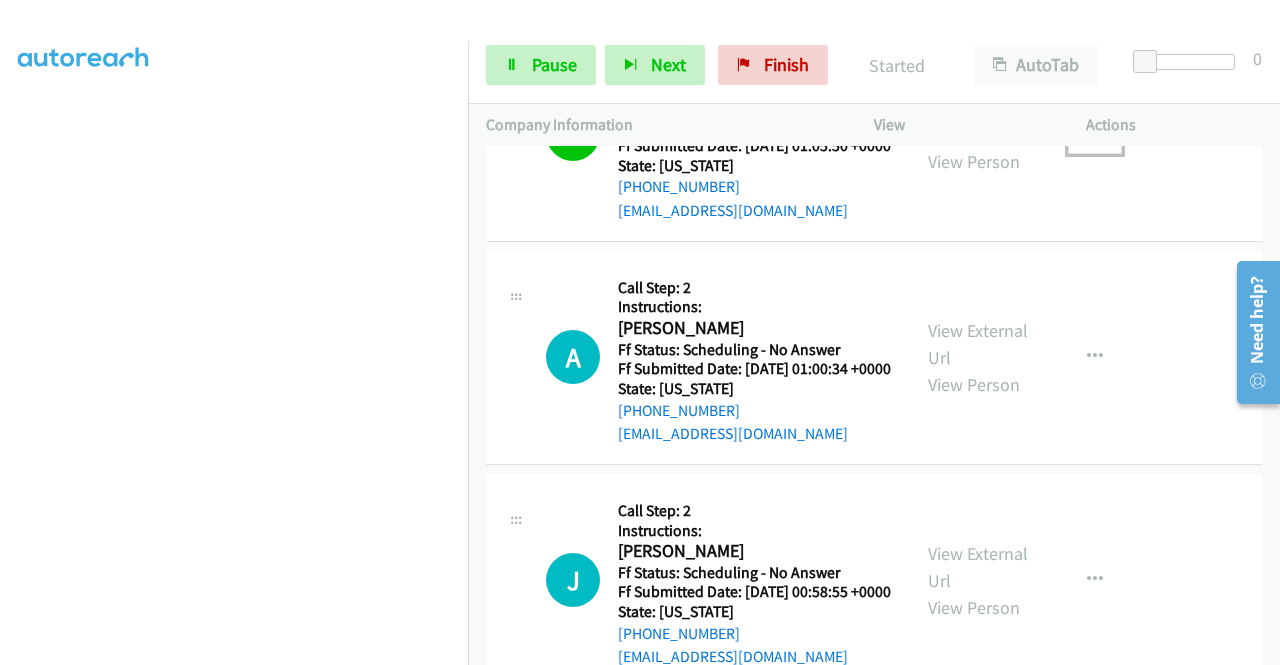 click at bounding box center [1095, 134] 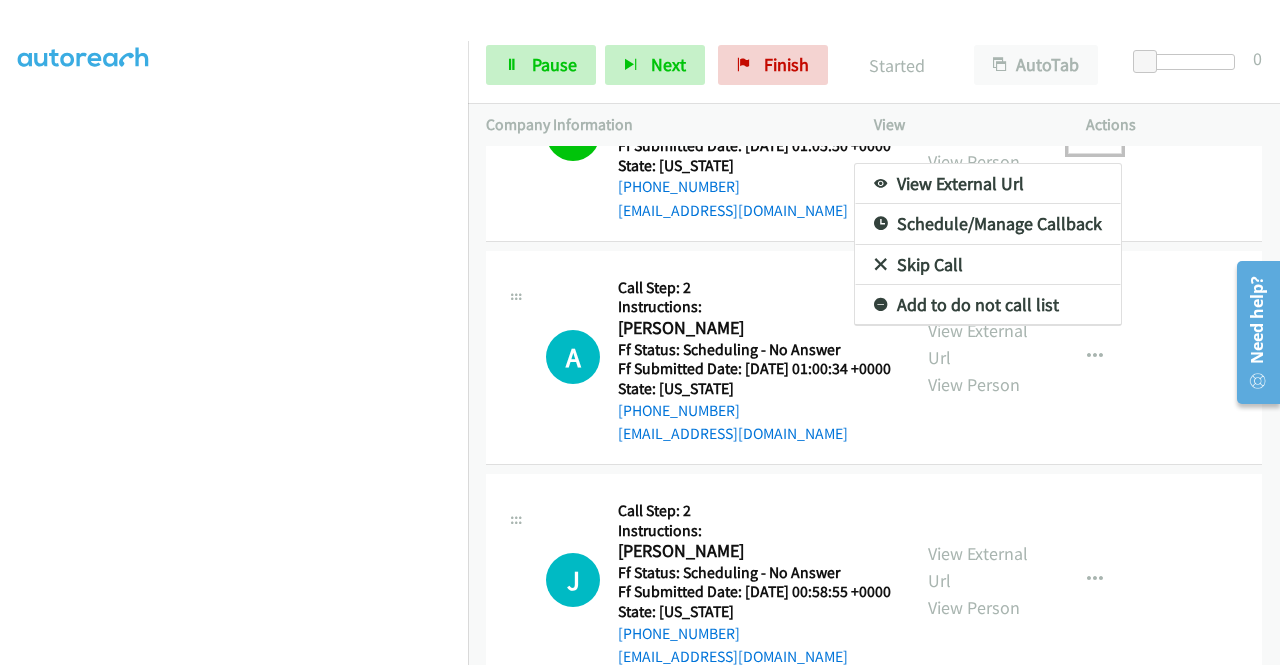 click on "Add to do not call list" at bounding box center [988, 305] 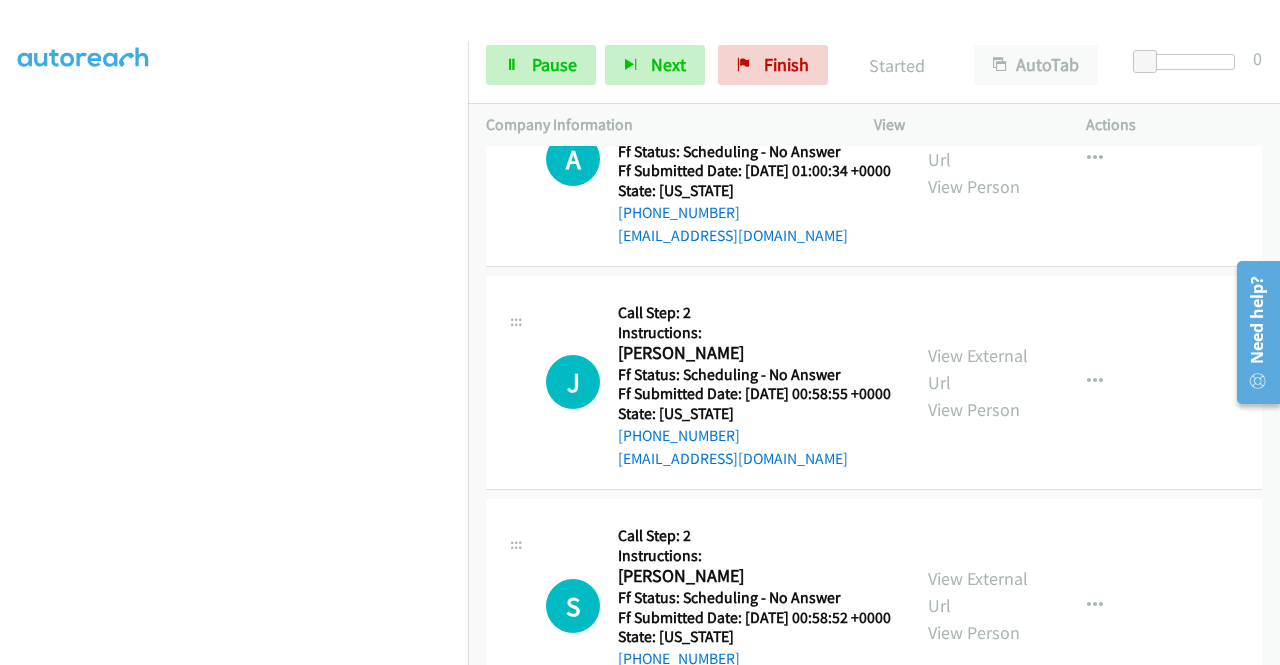 scroll, scrollTop: 3242, scrollLeft: 0, axis: vertical 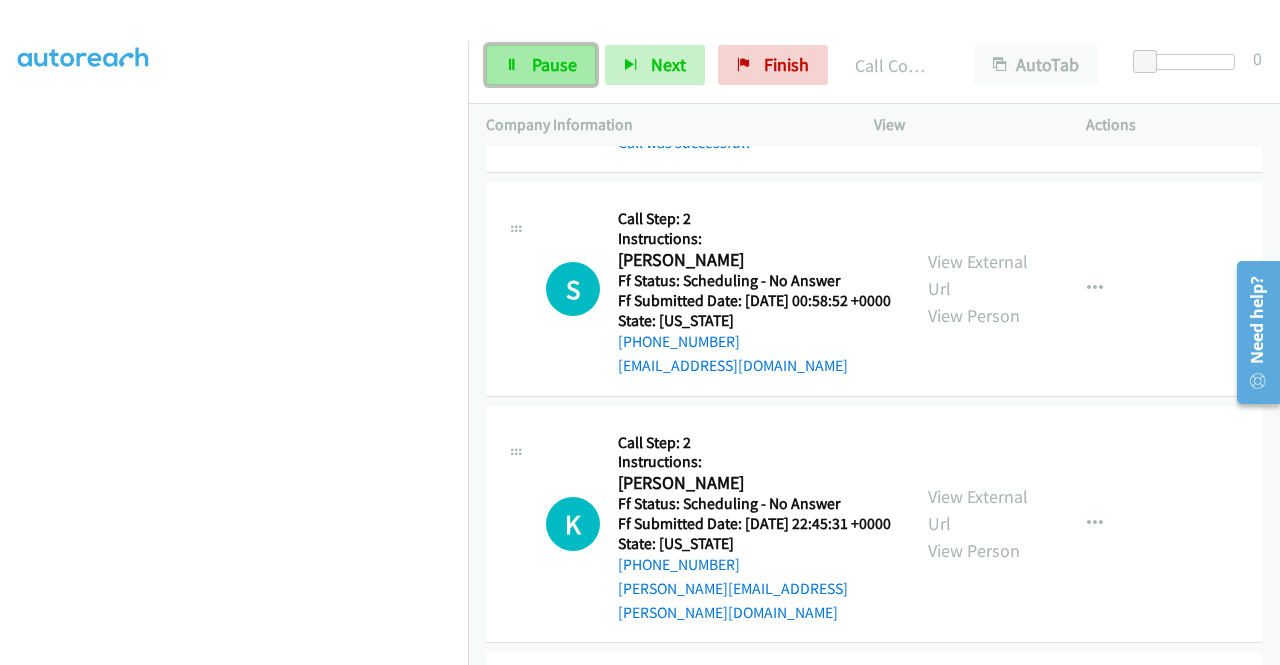 click on "Pause" at bounding box center [554, 64] 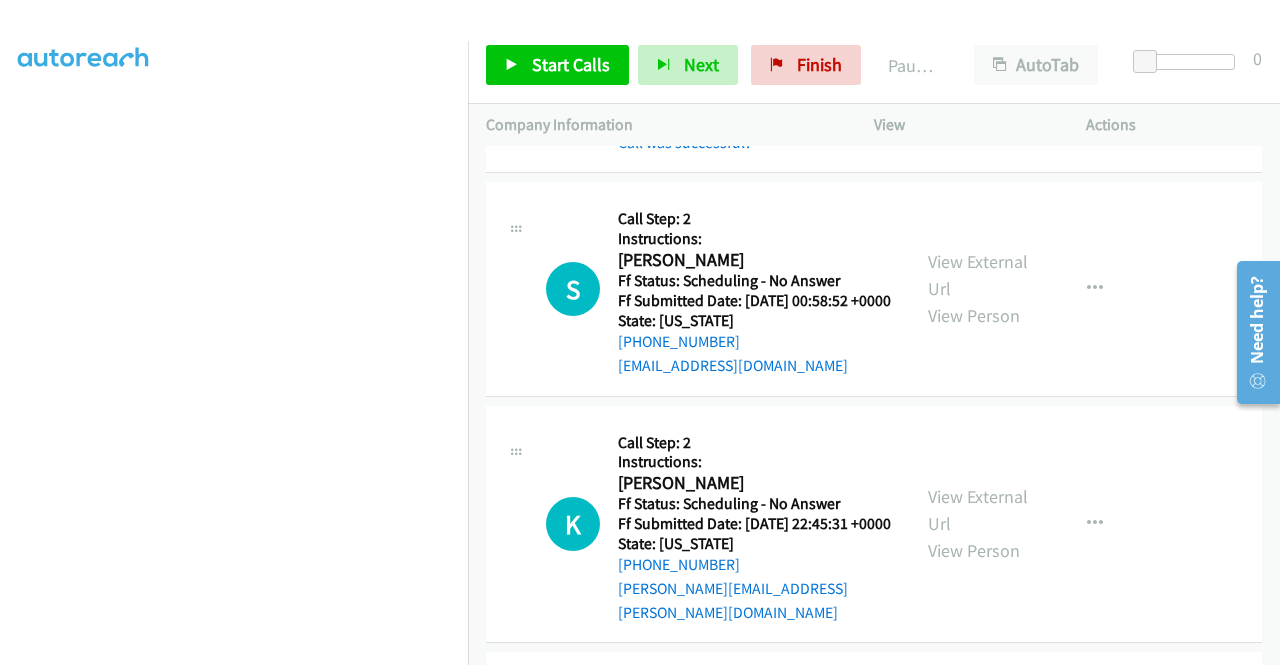 scroll, scrollTop: 356, scrollLeft: 0, axis: vertical 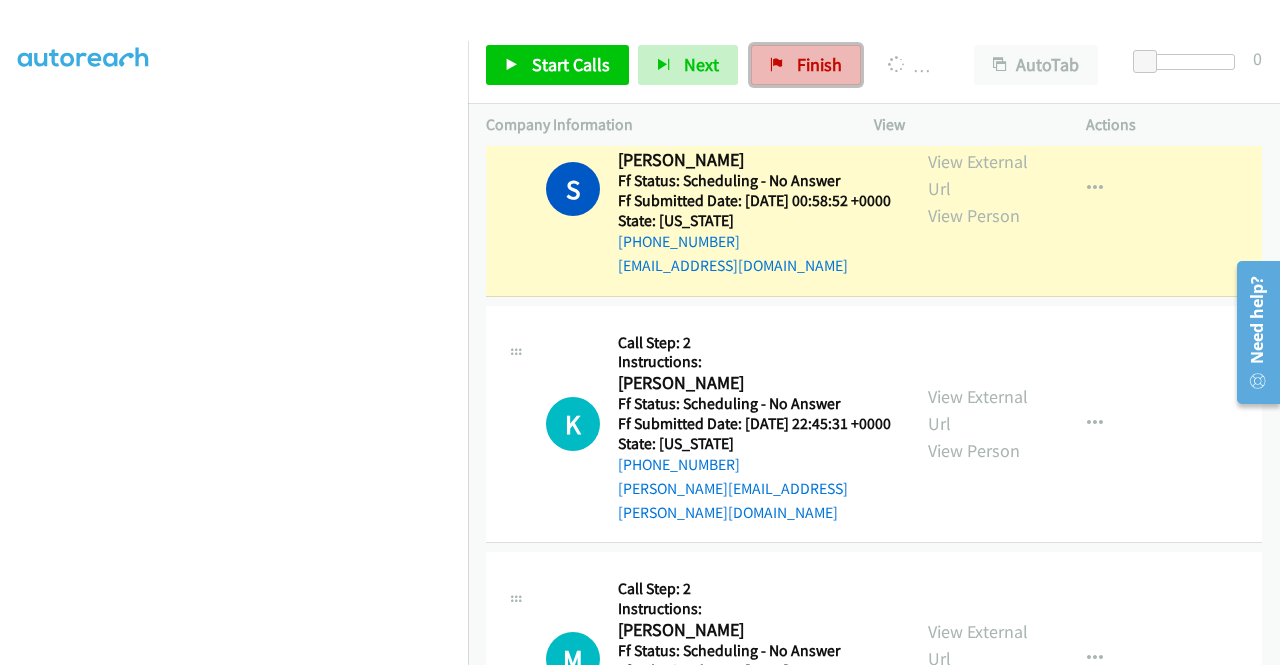 click on "Finish" at bounding box center (819, 64) 